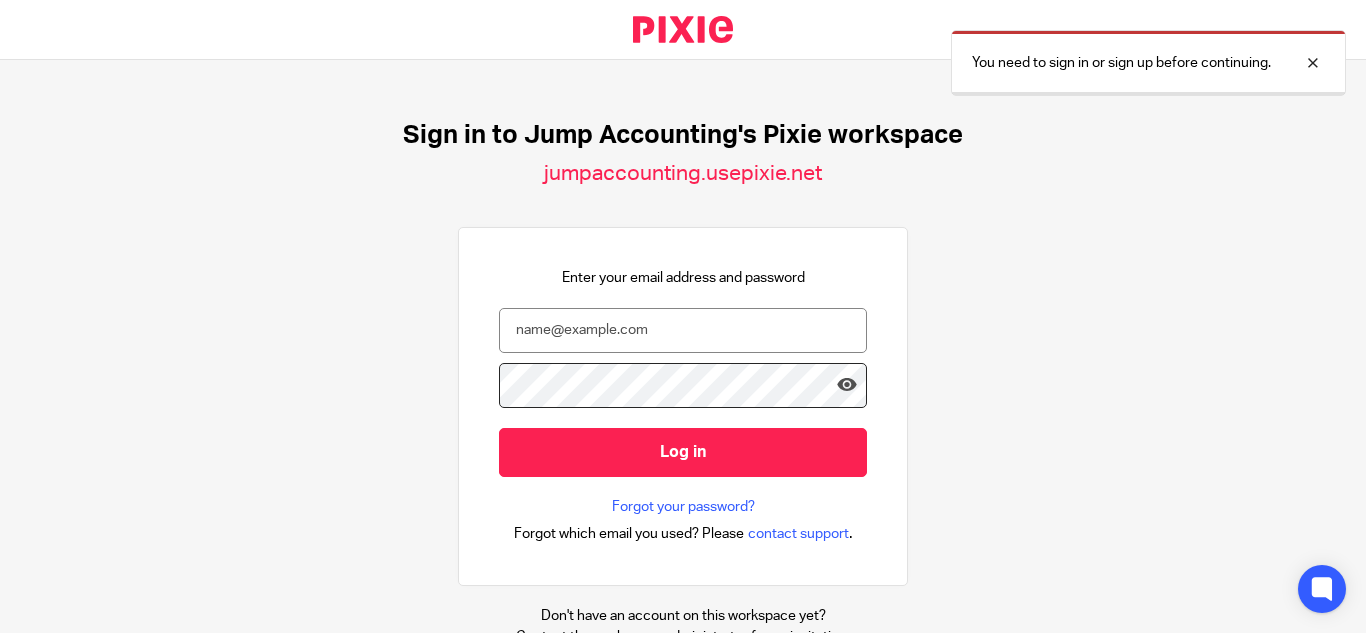 scroll, scrollTop: 0, scrollLeft: 0, axis: both 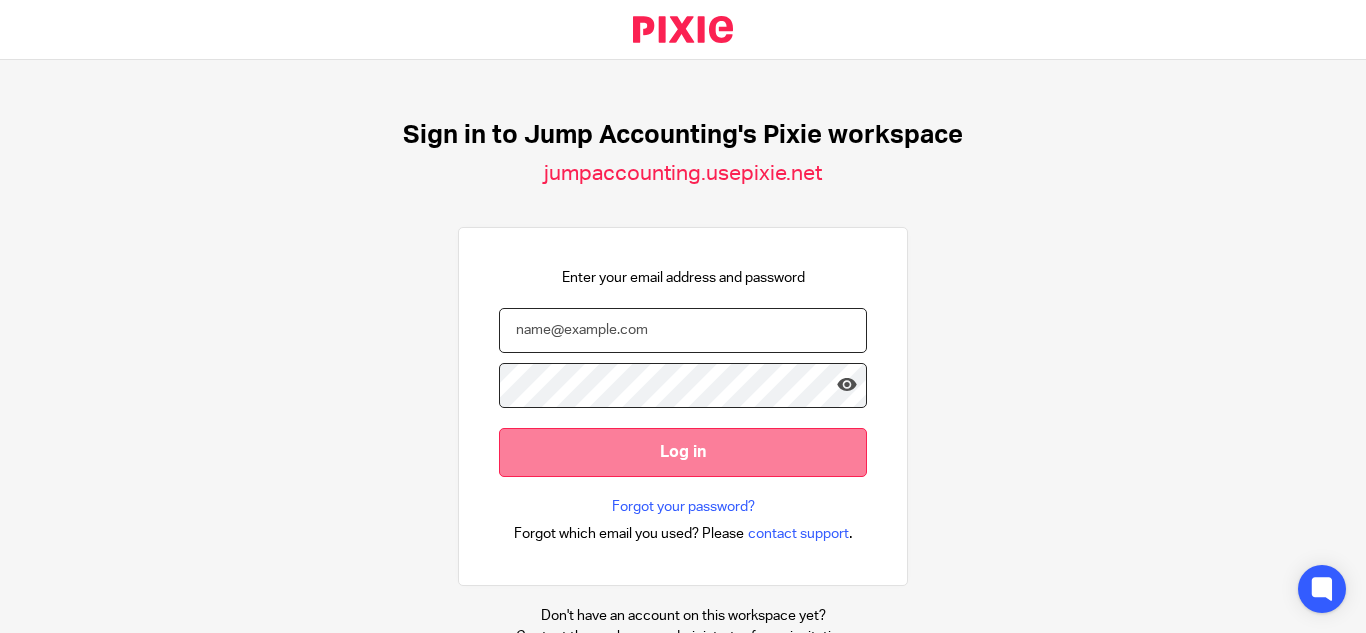 type on "[USERNAME]@[DOMAIN]" 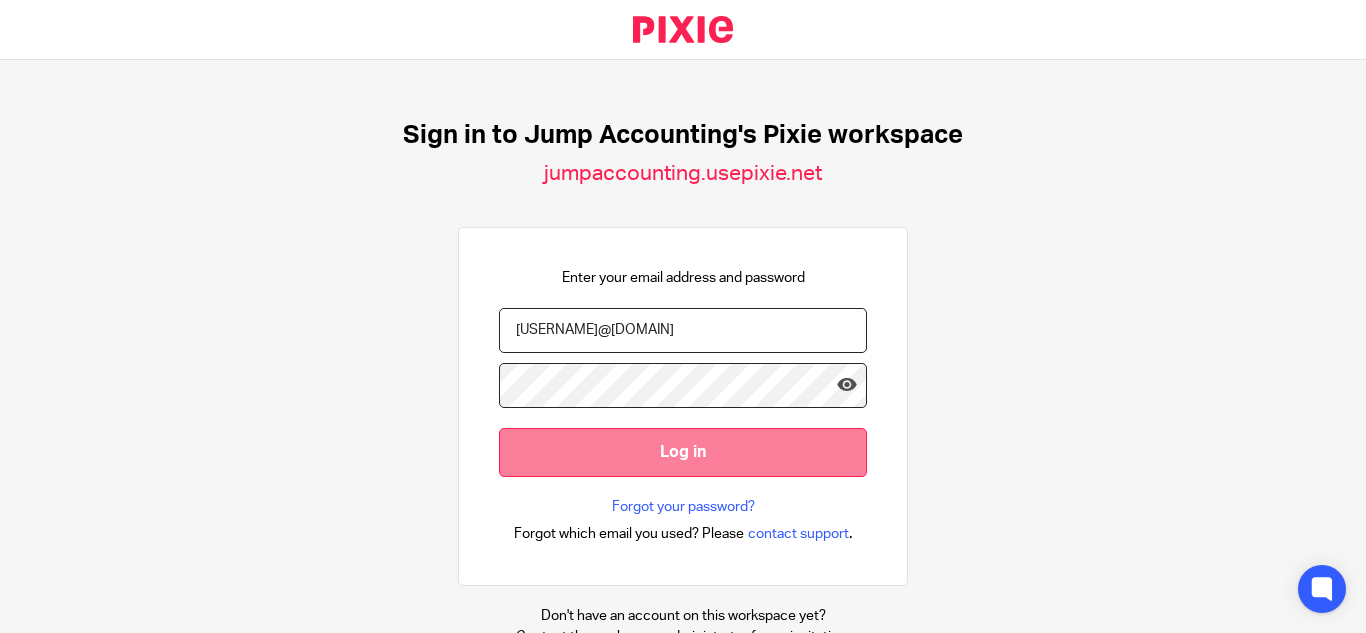 click on "Log in" at bounding box center [683, 452] 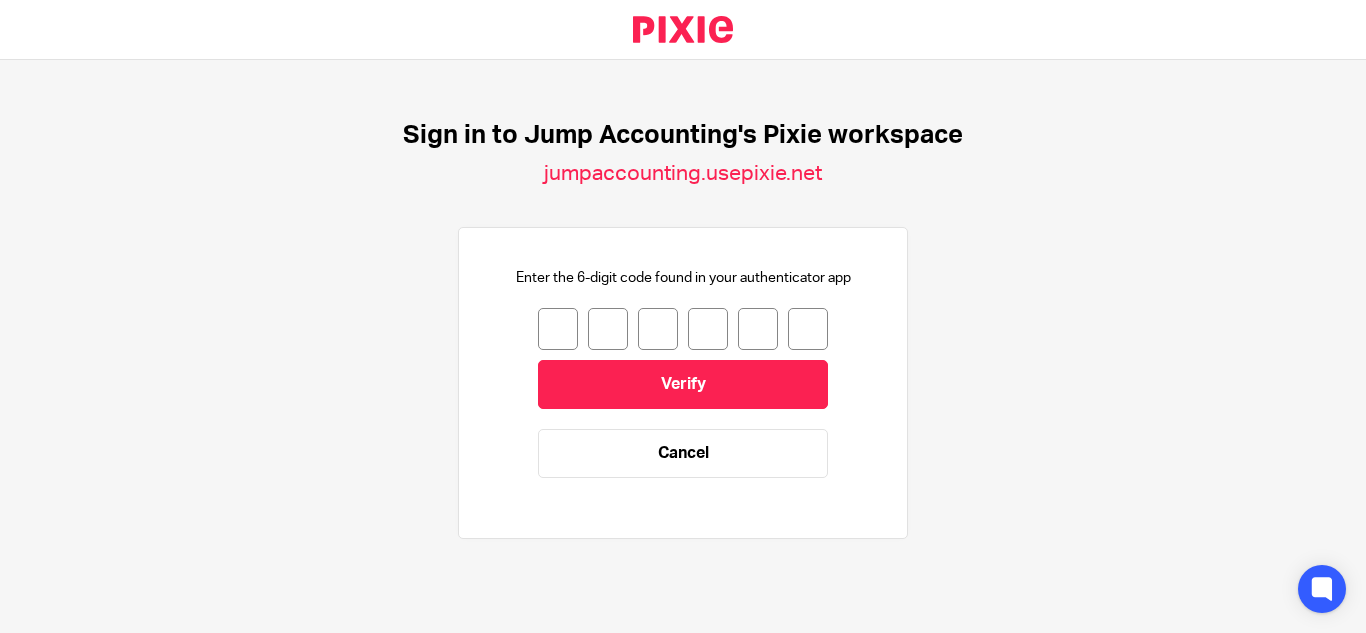 scroll, scrollTop: 0, scrollLeft: 0, axis: both 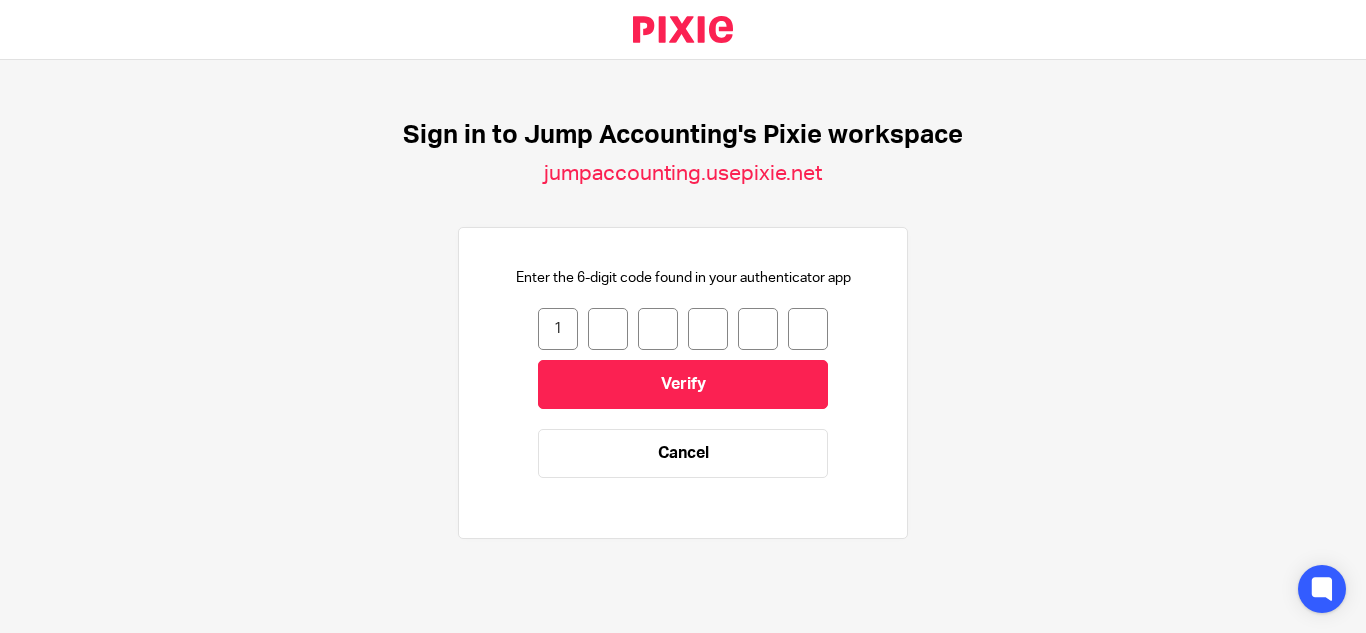 type on "2" 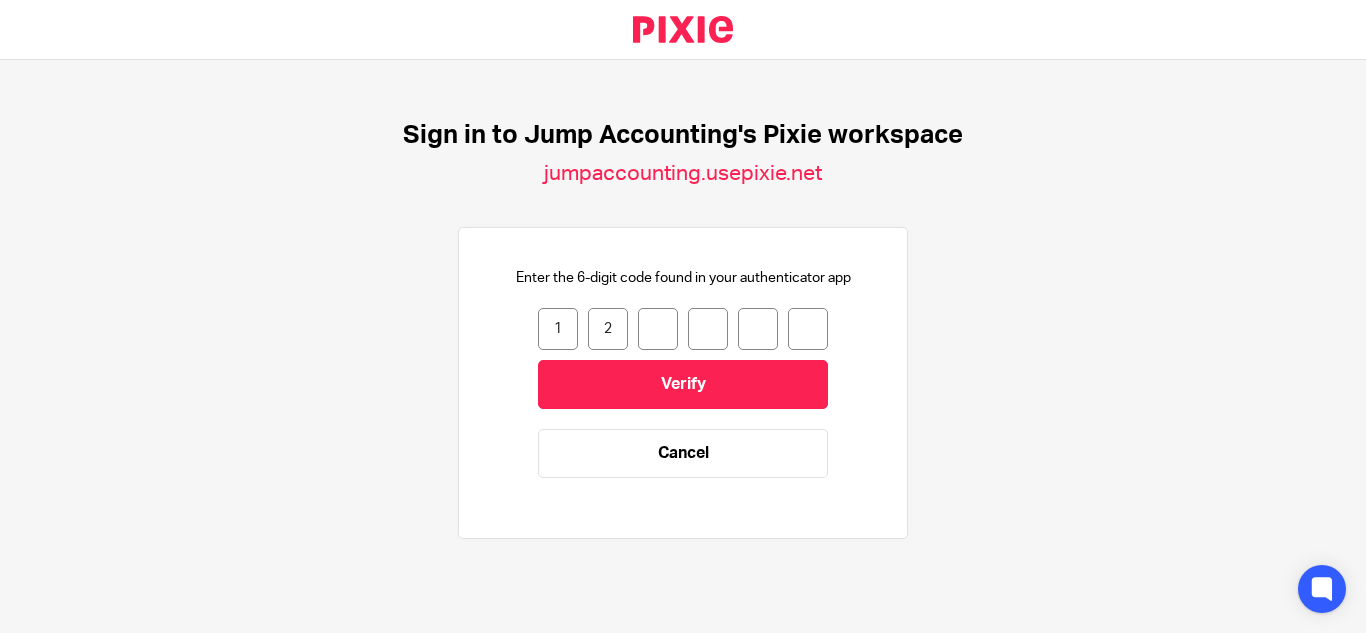 type on "6" 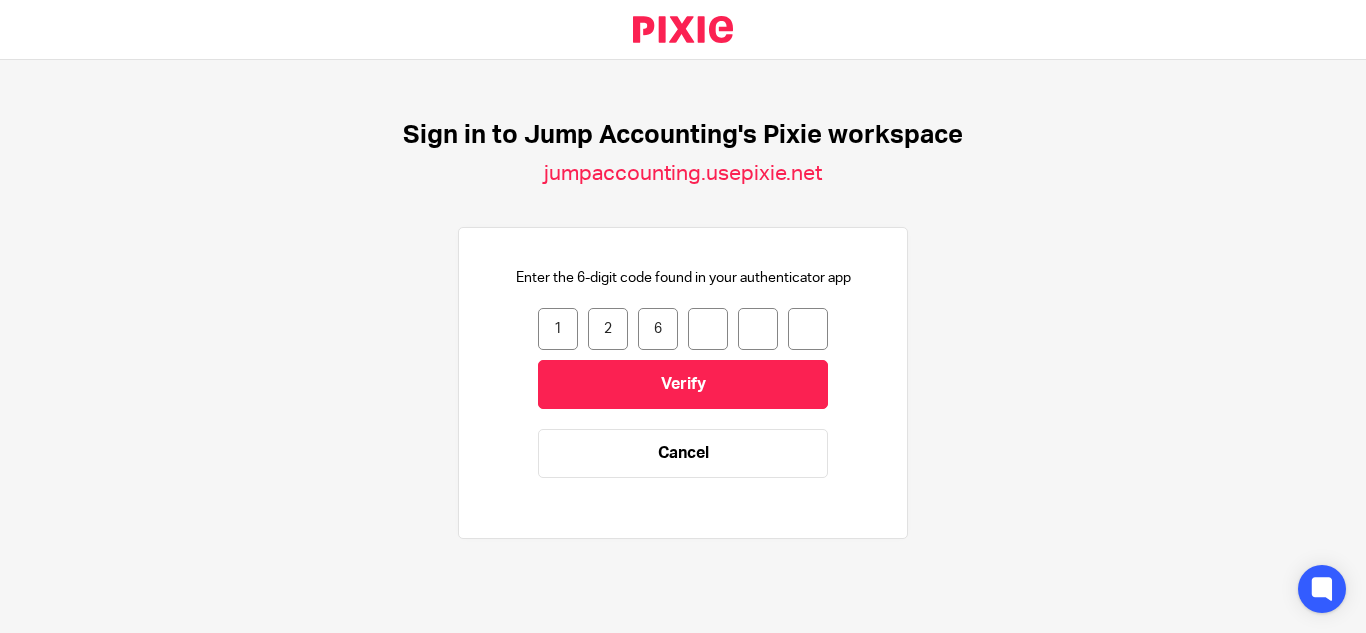 type on "7" 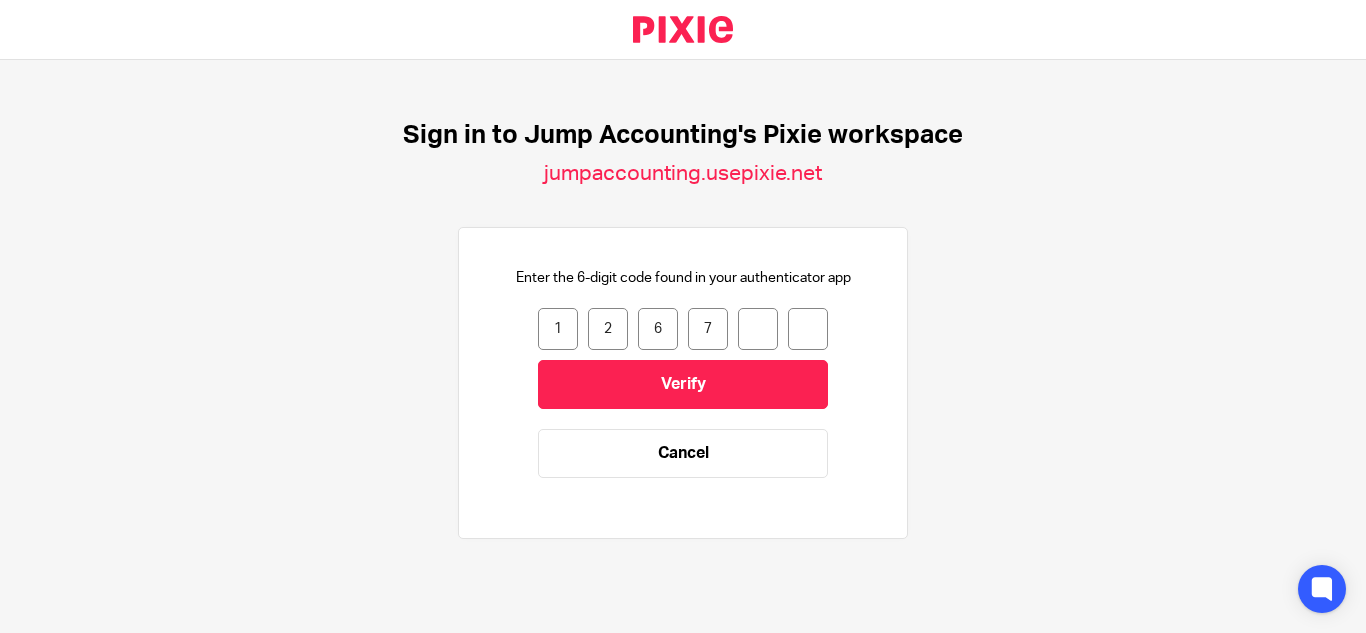 type on "6" 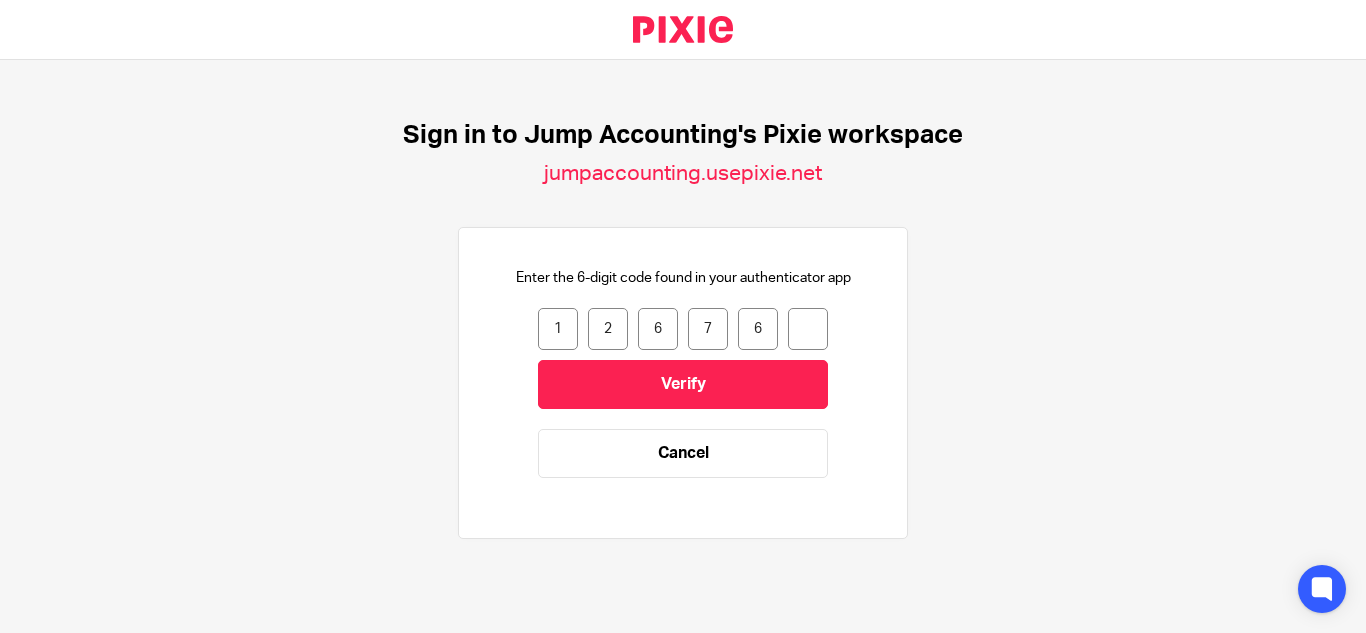 type on "6" 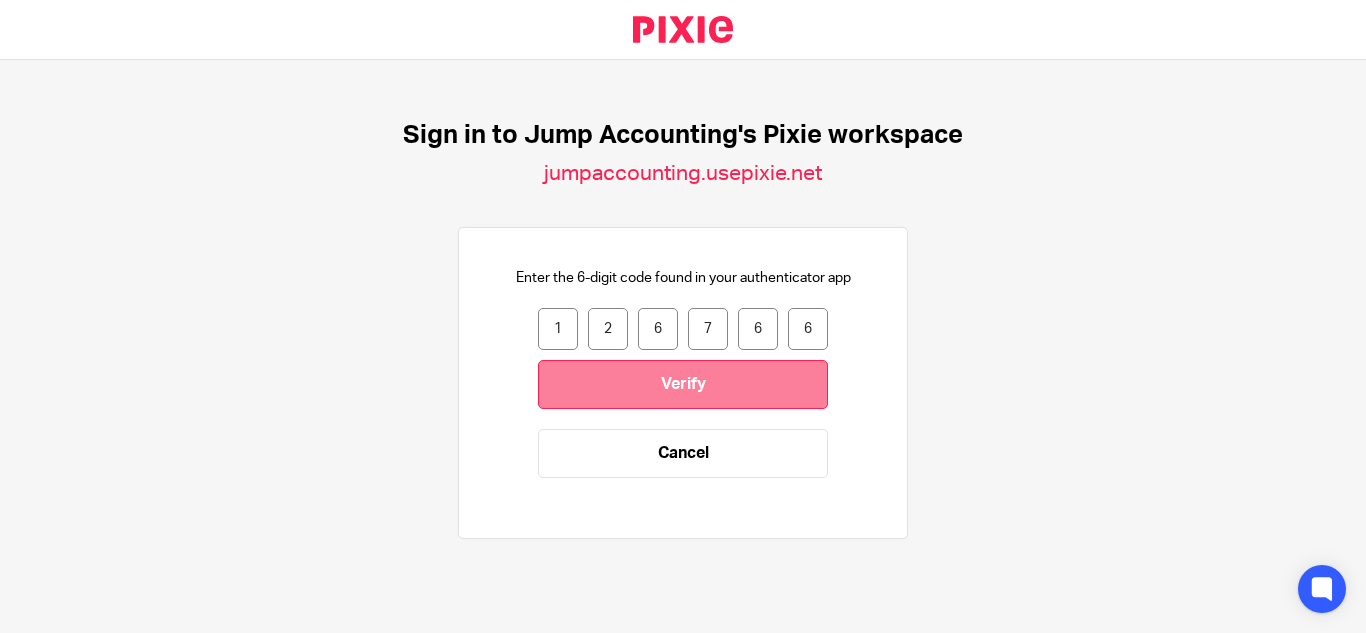 click on "Verify" at bounding box center (683, 384) 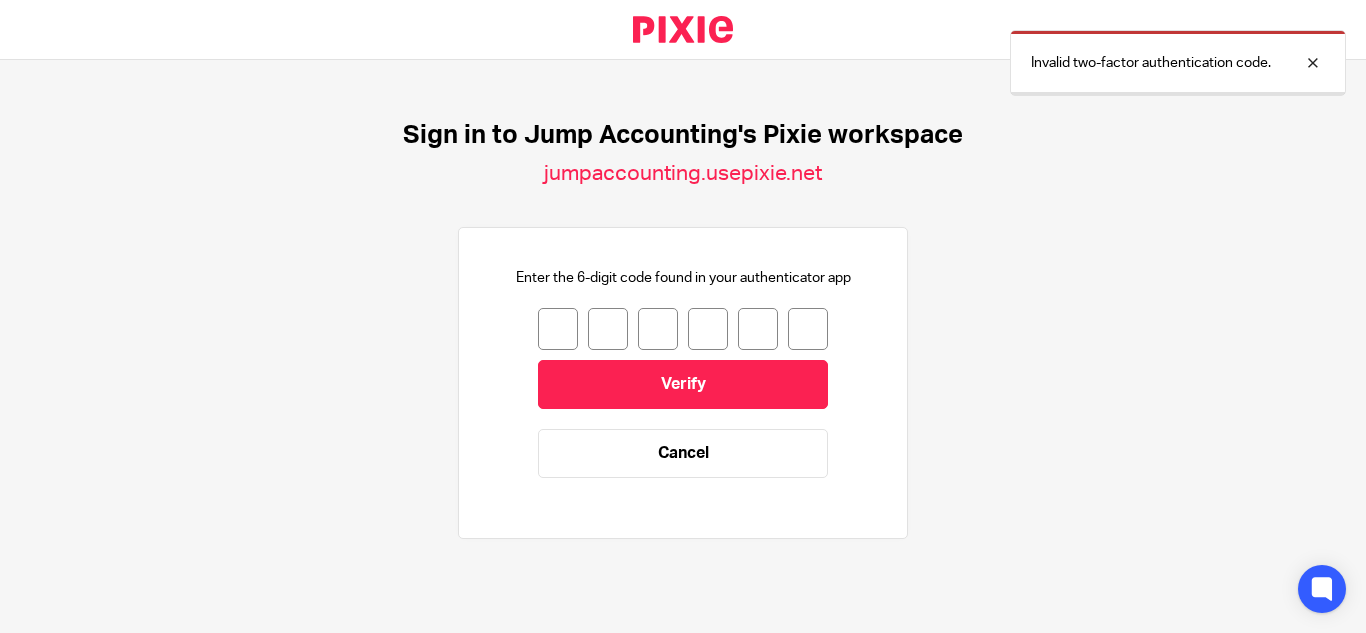 scroll, scrollTop: 0, scrollLeft: 0, axis: both 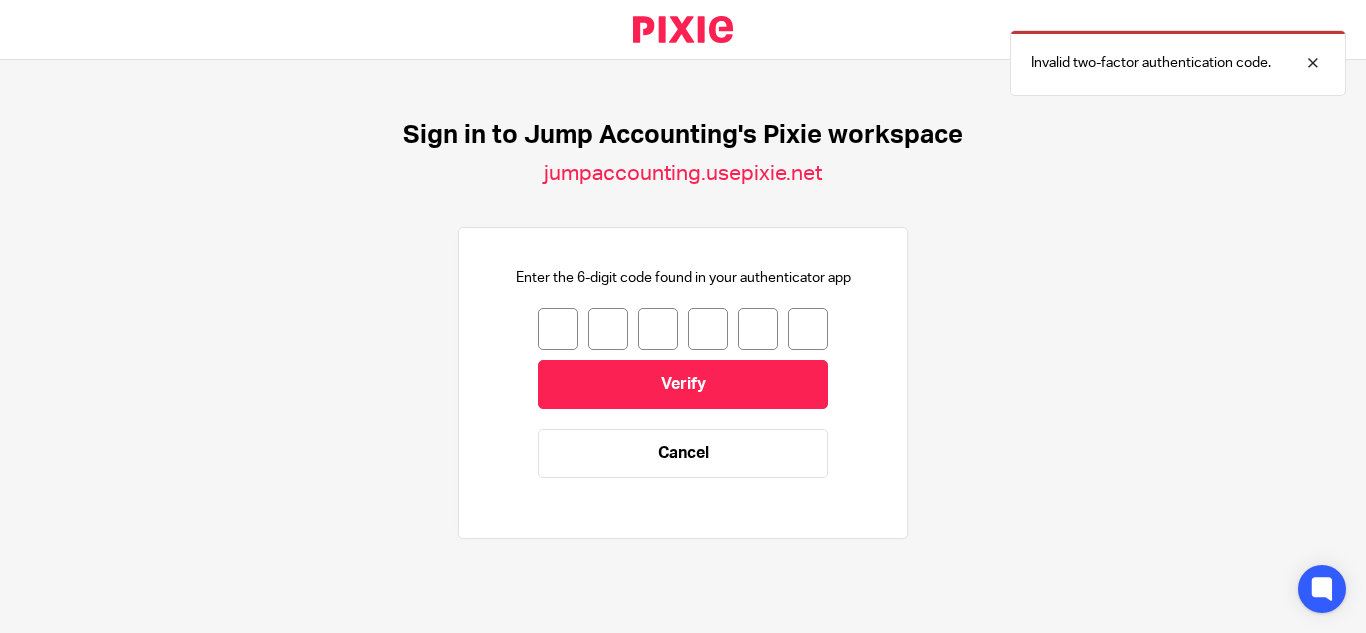 click at bounding box center (558, 329) 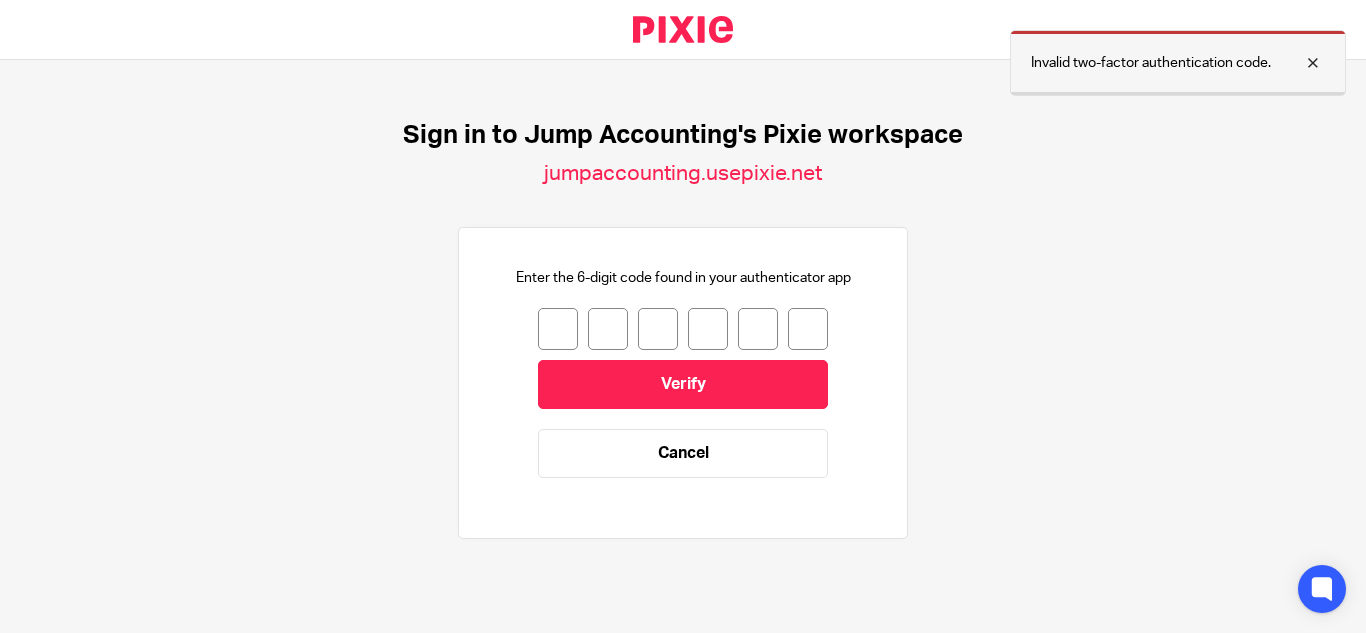 click at bounding box center [1298, 63] 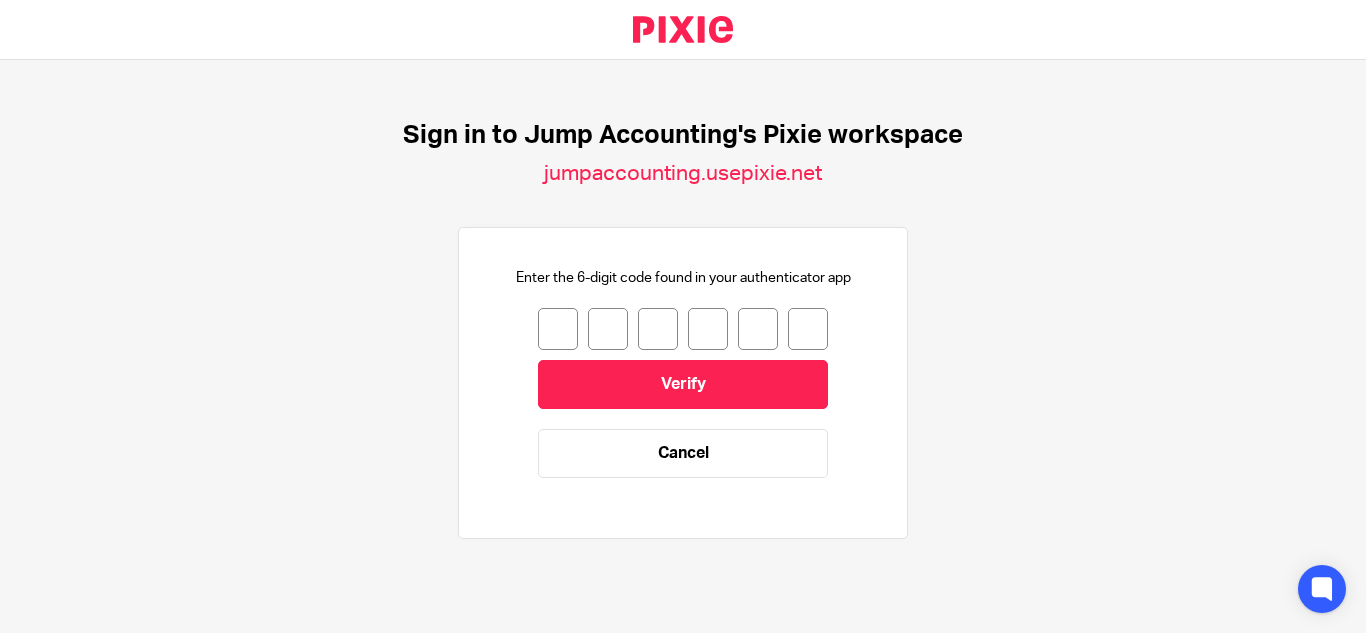 click at bounding box center [558, 329] 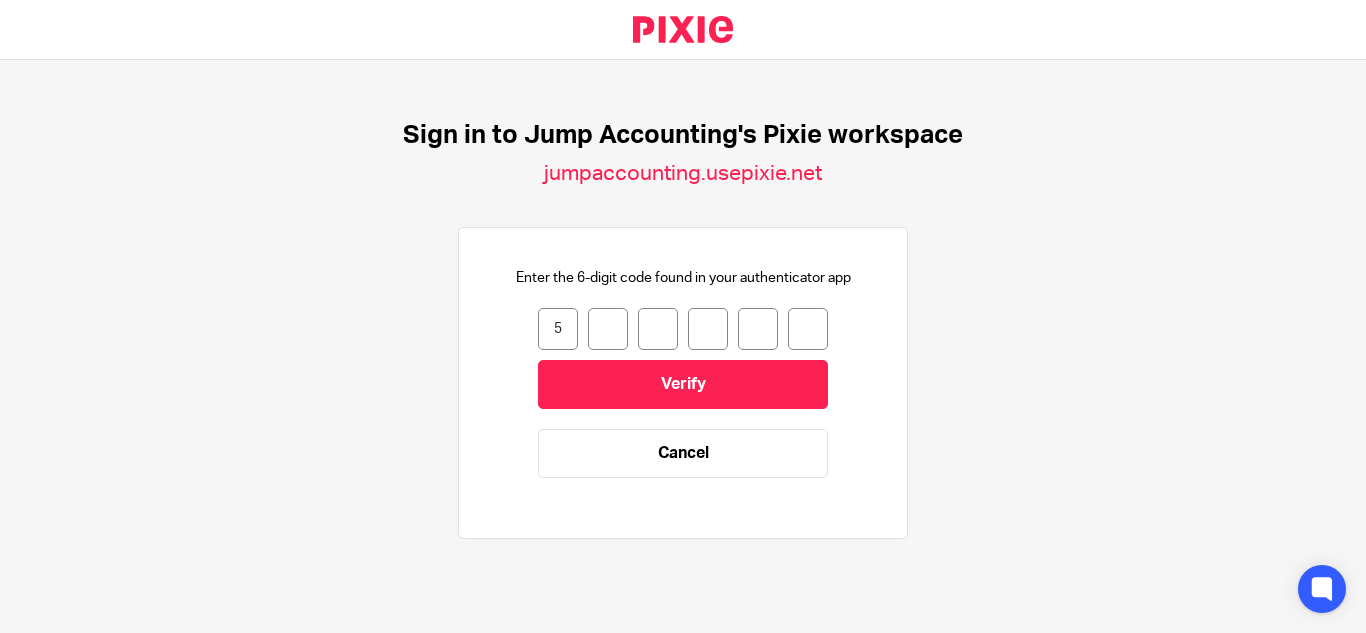 type on "4" 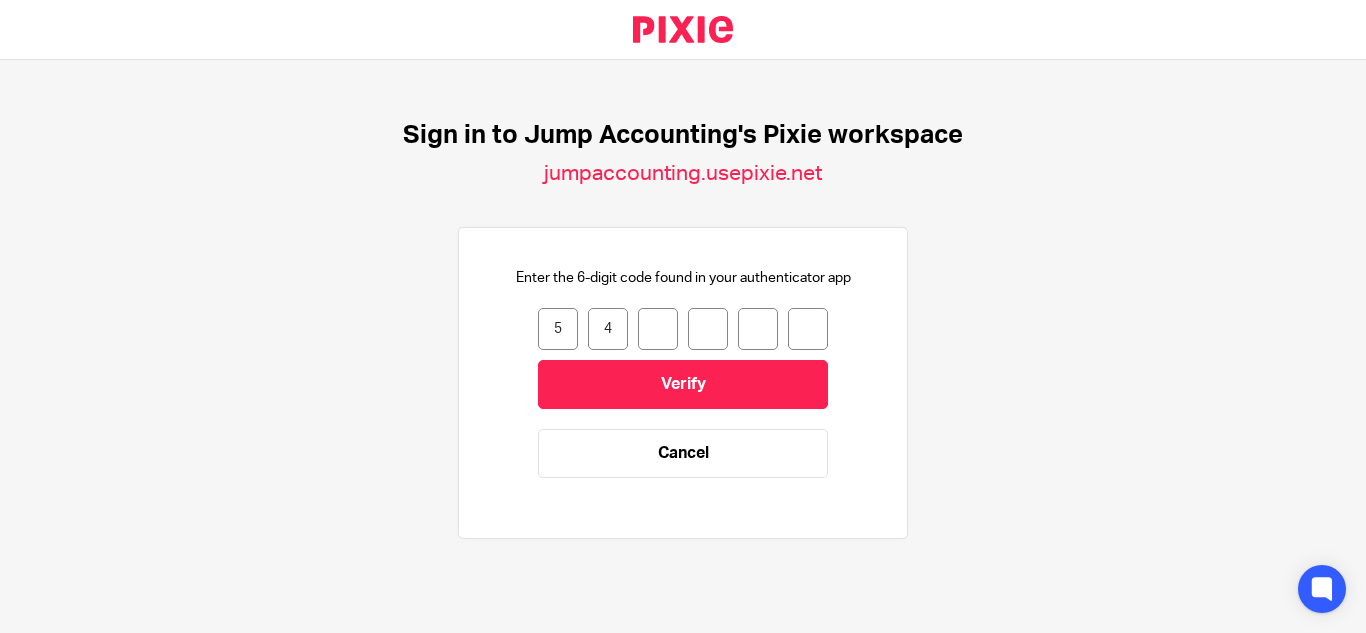 type on "9" 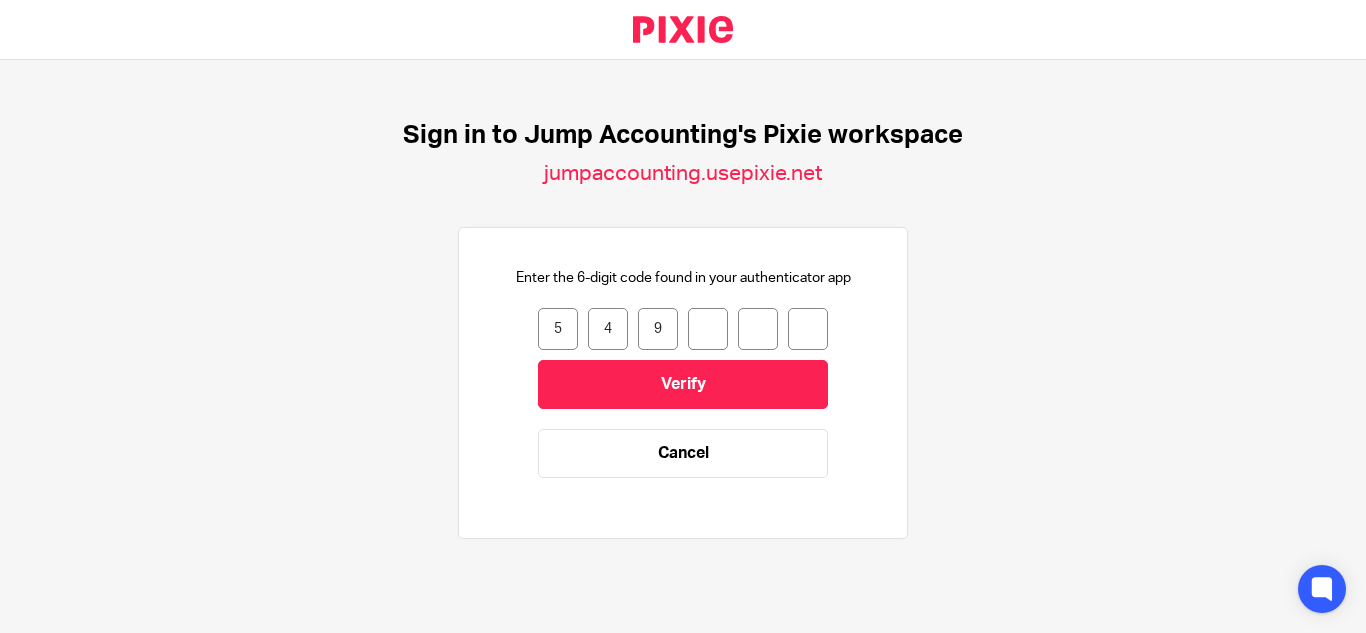 type on "1" 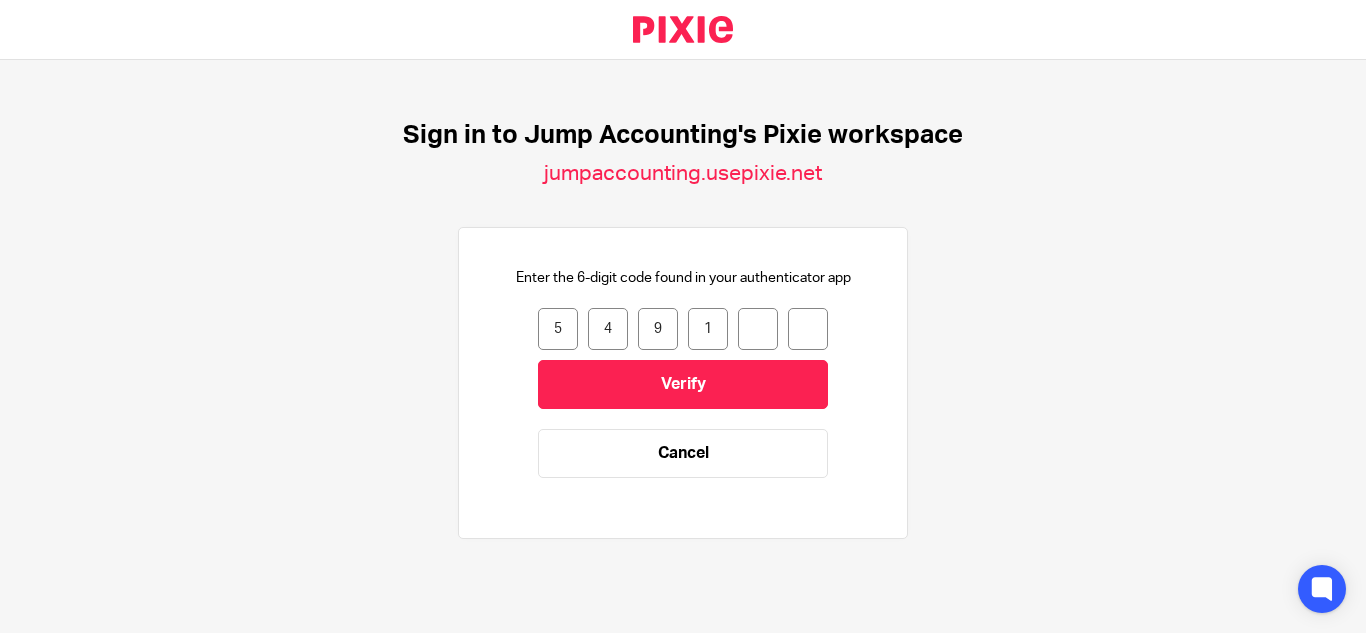type on "2" 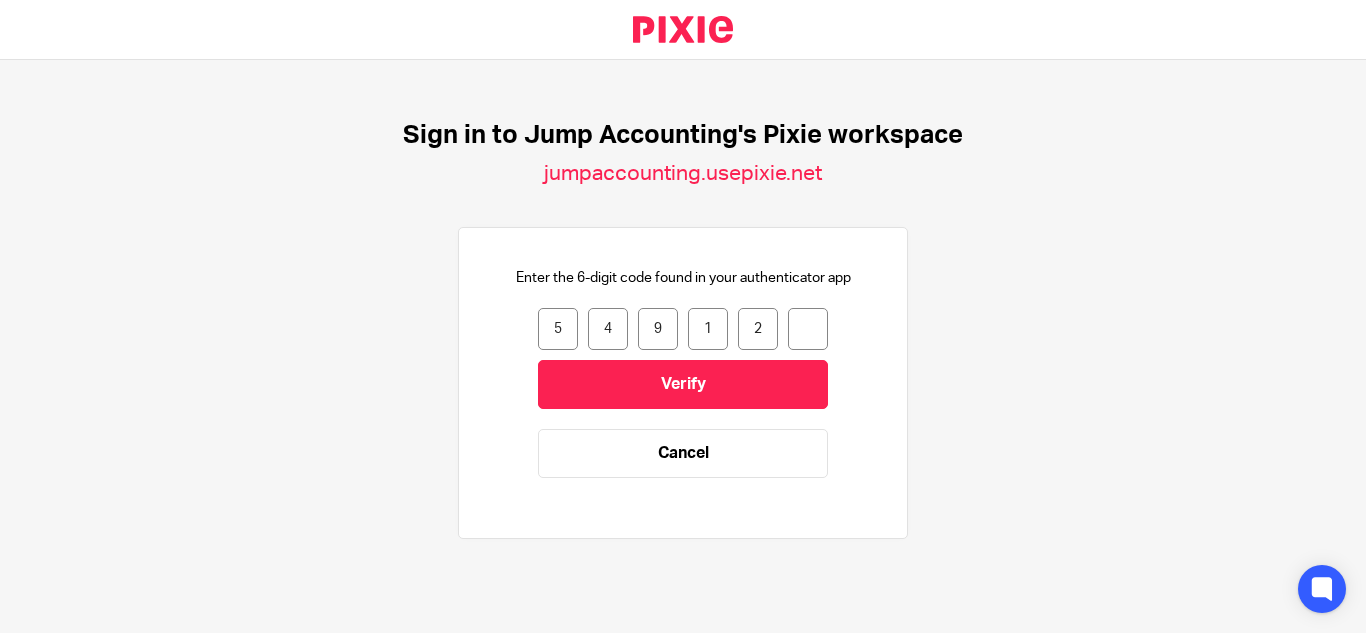 type on "3" 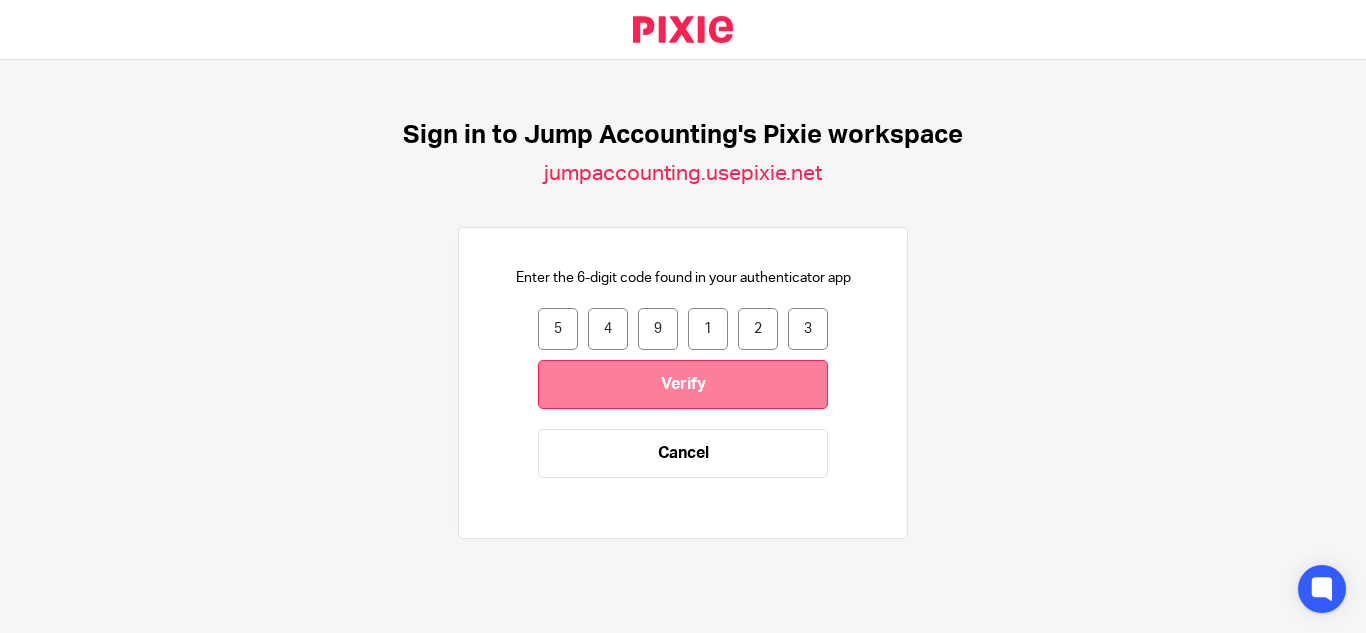 click on "Verify" at bounding box center (683, 384) 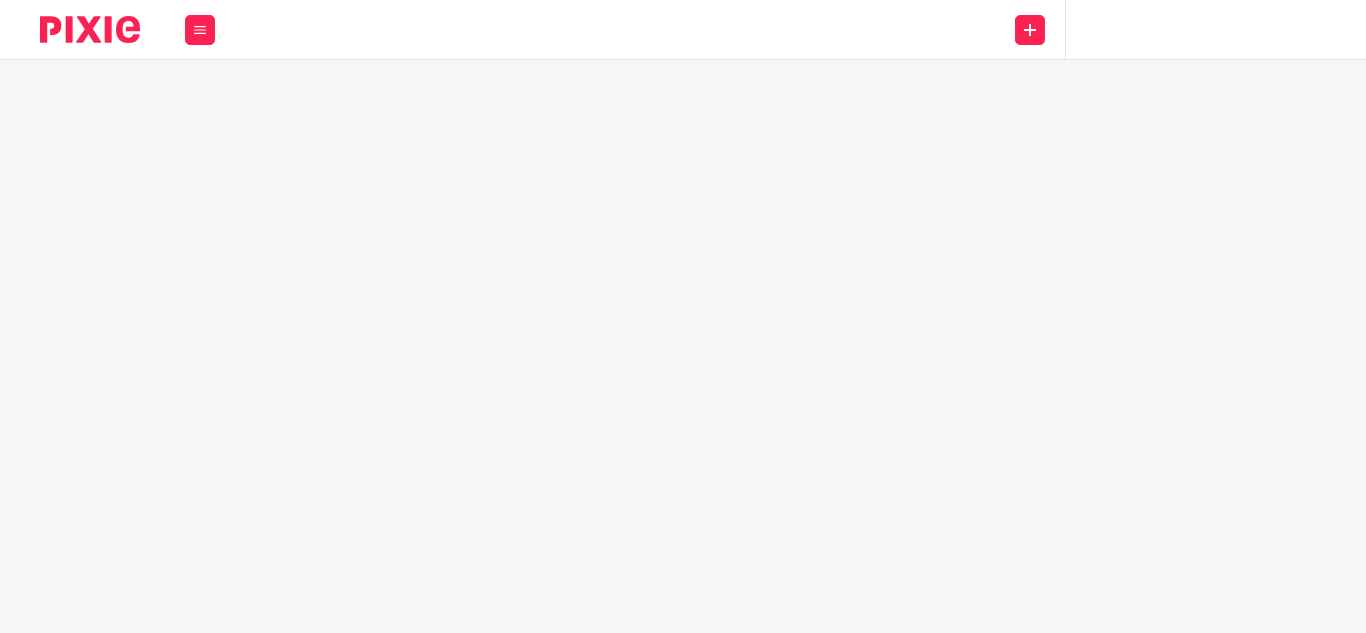 scroll, scrollTop: 0, scrollLeft: 0, axis: both 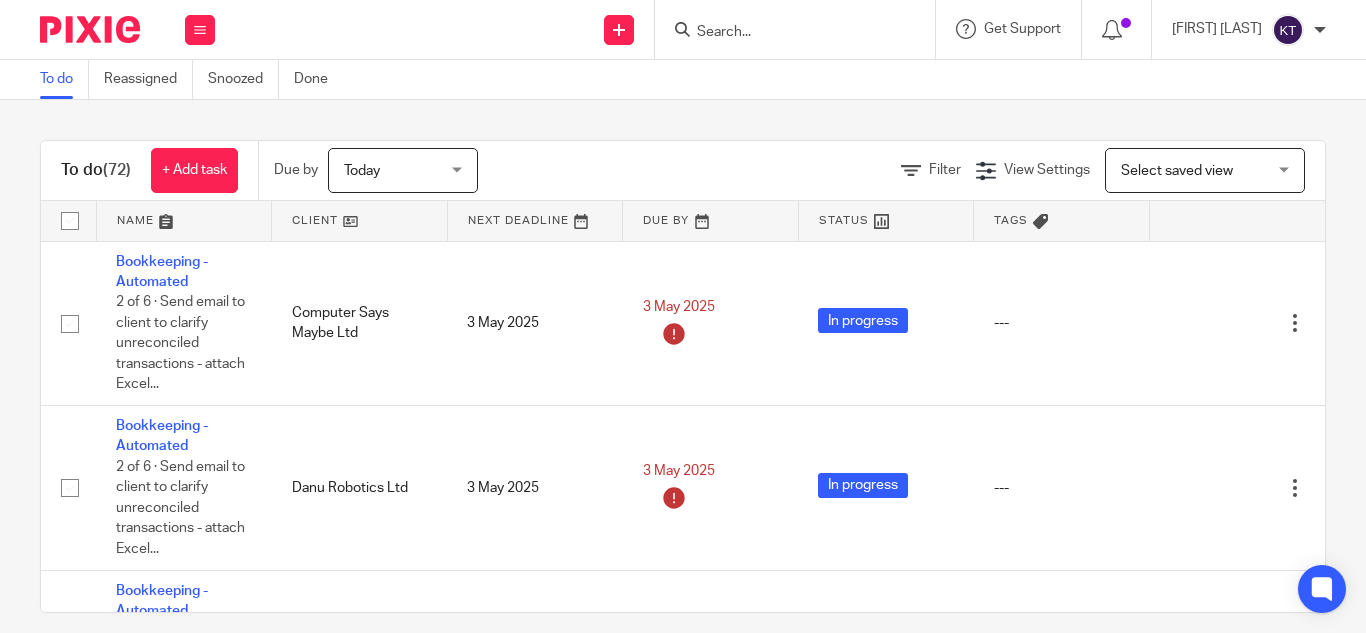 click on "To do
(72)
+ Add task
Due by
Today
Today
Today
Tomorrow
This week
Next week
This month
Next month
All
today     Filter     View Settings   View Settings       Manage saved views
Select saved view
Select saved view
Select saved view
Name     Client     Next Deadline     Due By     Status   Tags
No client selected
No client selected
1971 Bespoke Ltd
3Fin Analytics Ltd
3Stage Ltd
6FM Ventures Ltd
77 Marylands Road Limited
852 Food And Beverage Ltd" at bounding box center (683, 366) 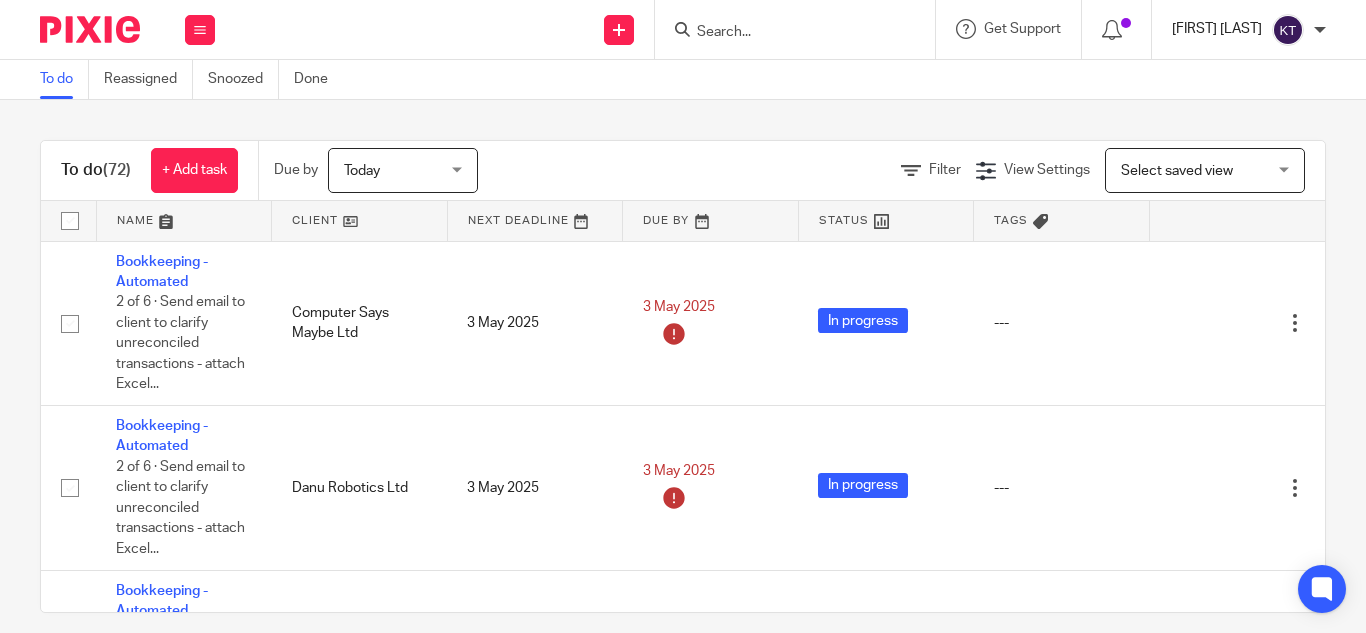 click on "Kavya Thangaraj" at bounding box center [1217, 29] 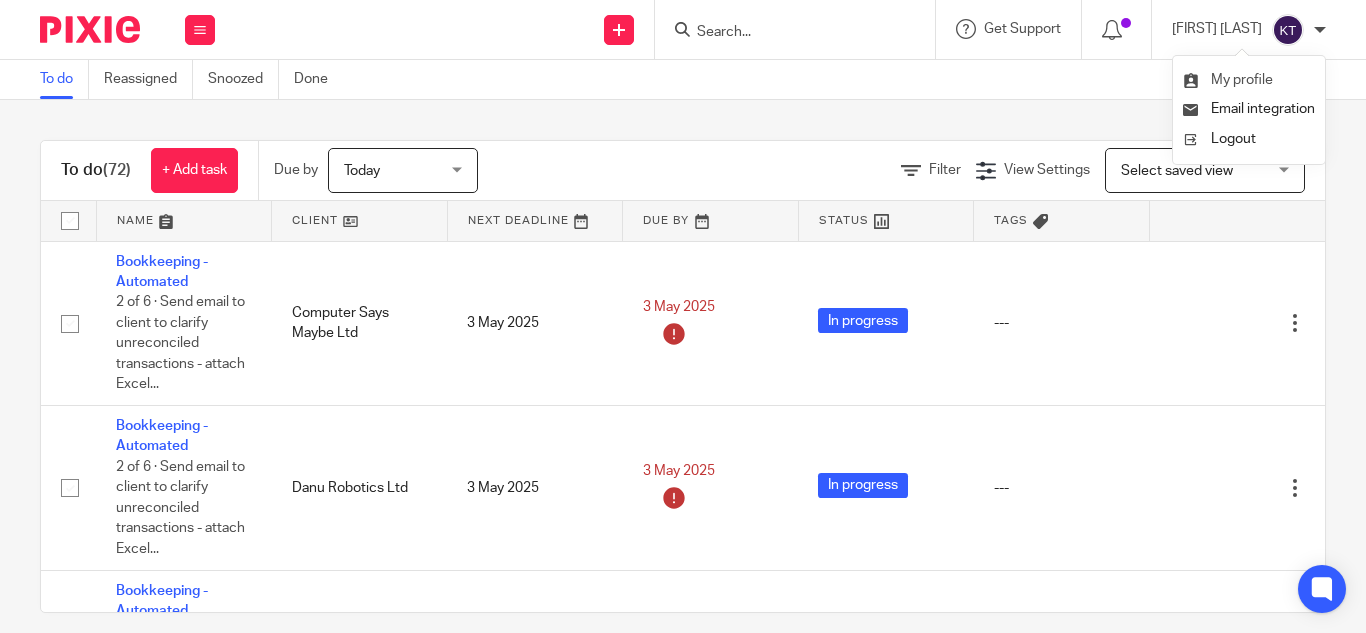 click on "My profile" at bounding box center [1249, 80] 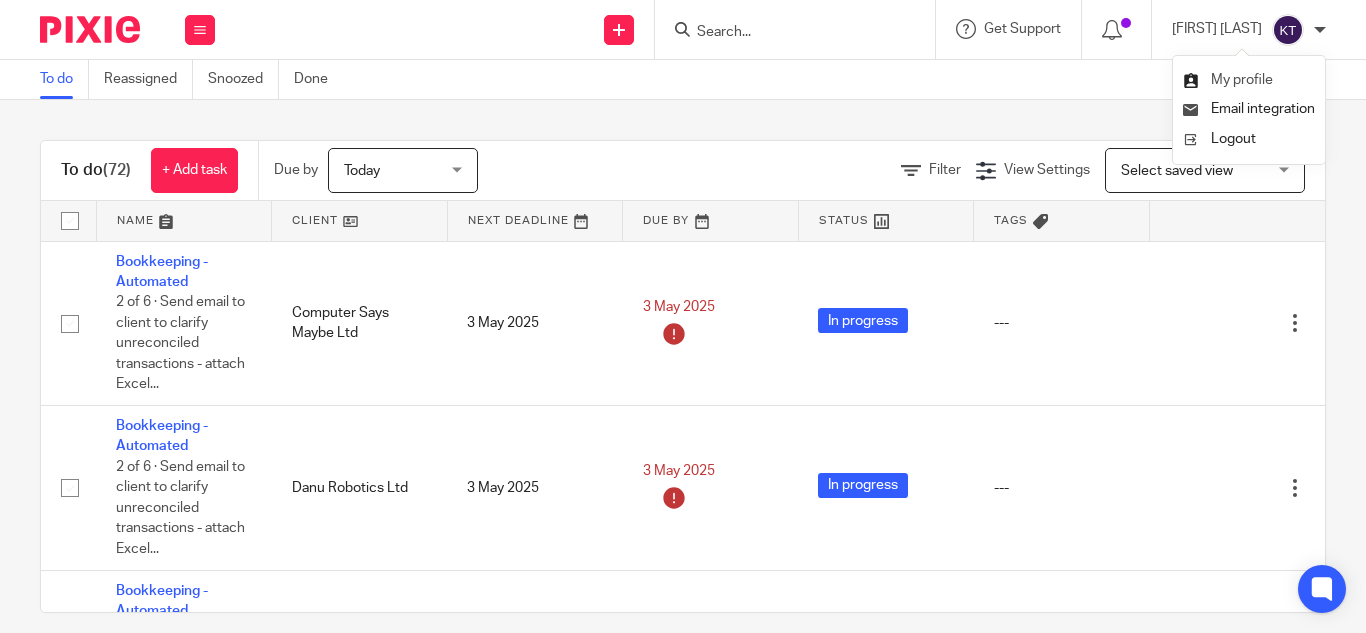 click on "My profile" at bounding box center (1242, 80) 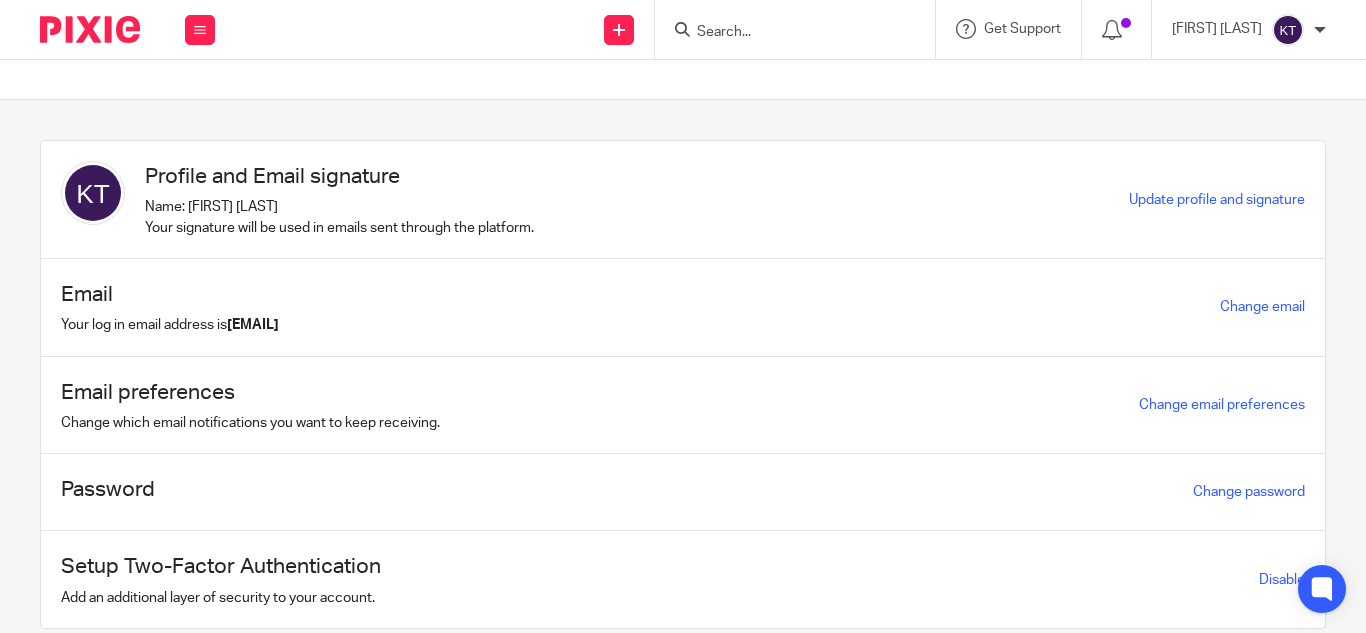 scroll, scrollTop: 0, scrollLeft: 0, axis: both 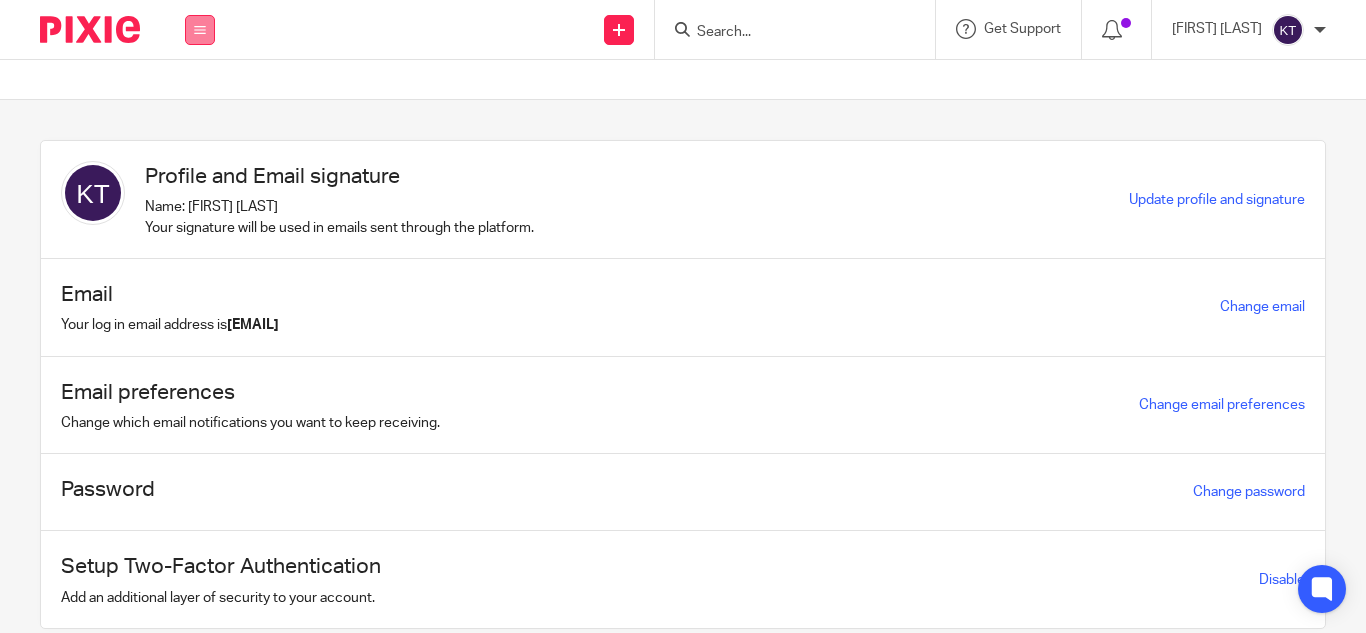 click at bounding box center [200, 30] 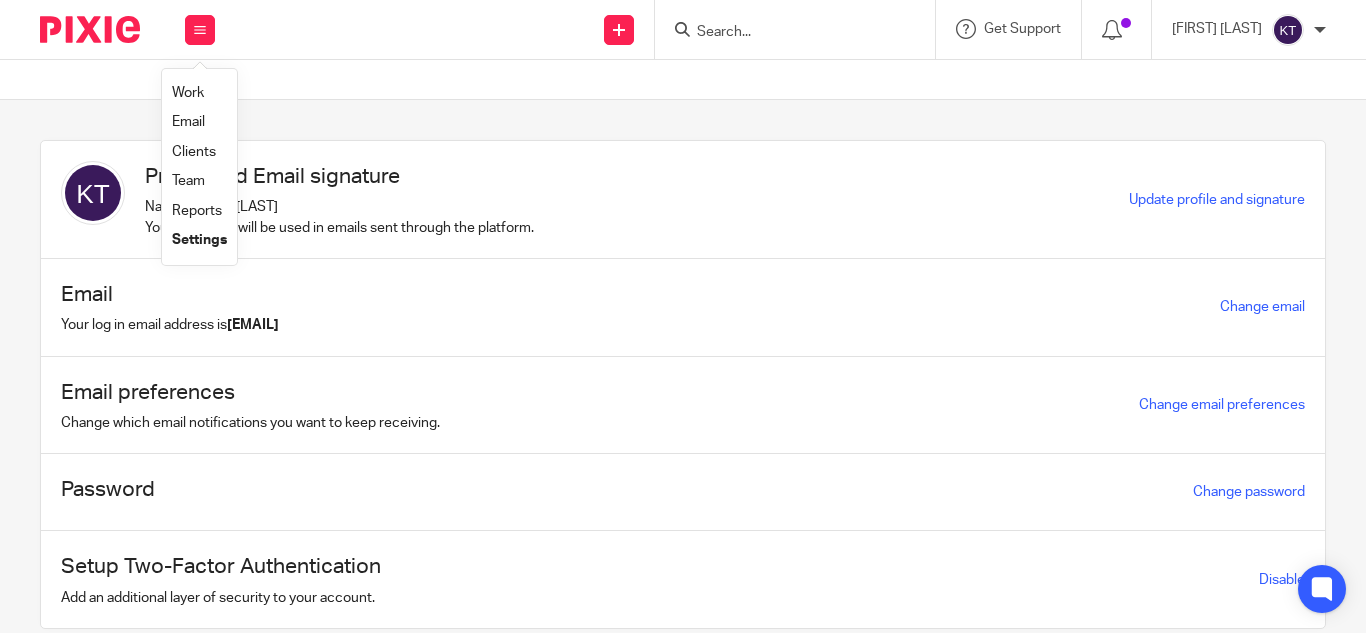 click on "Work" at bounding box center (188, 93) 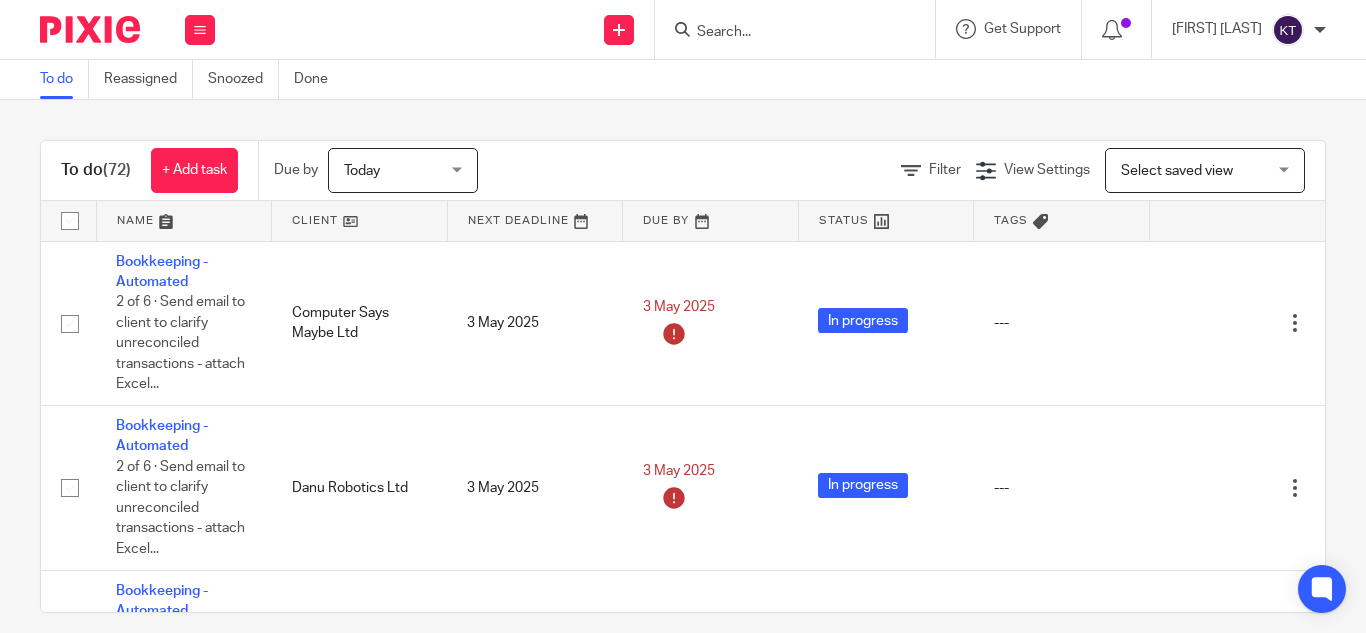 scroll, scrollTop: 0, scrollLeft: 0, axis: both 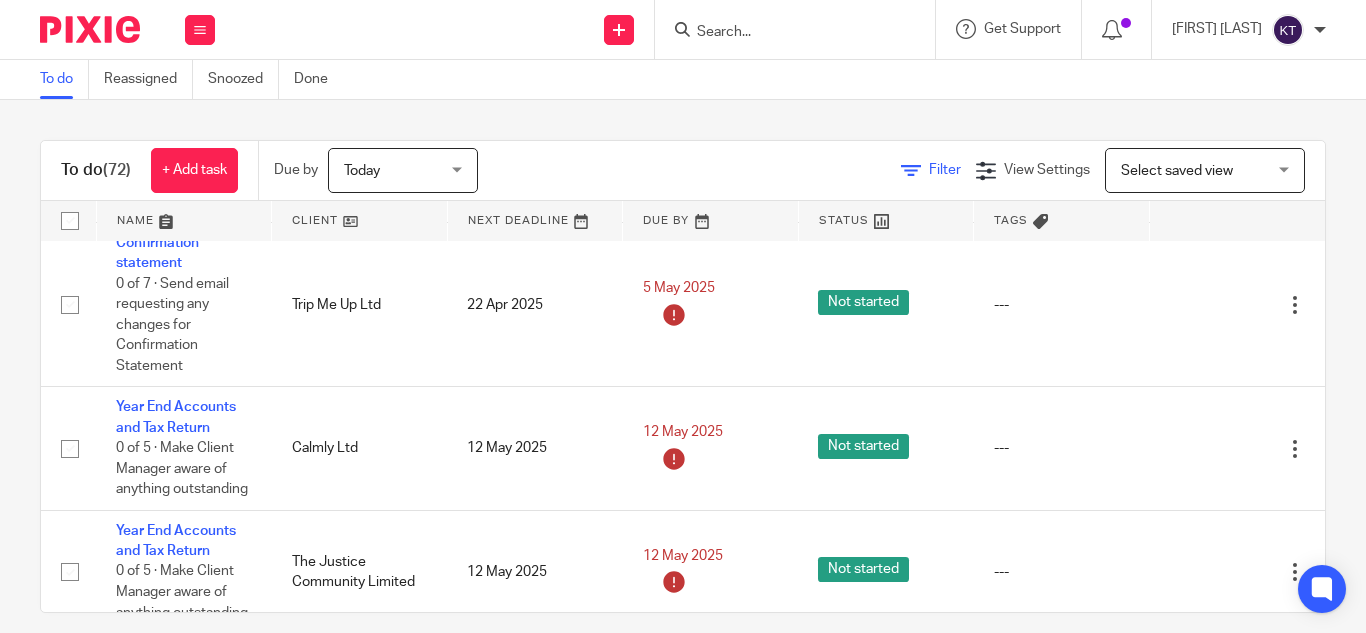 click on "Filter" at bounding box center [945, 170] 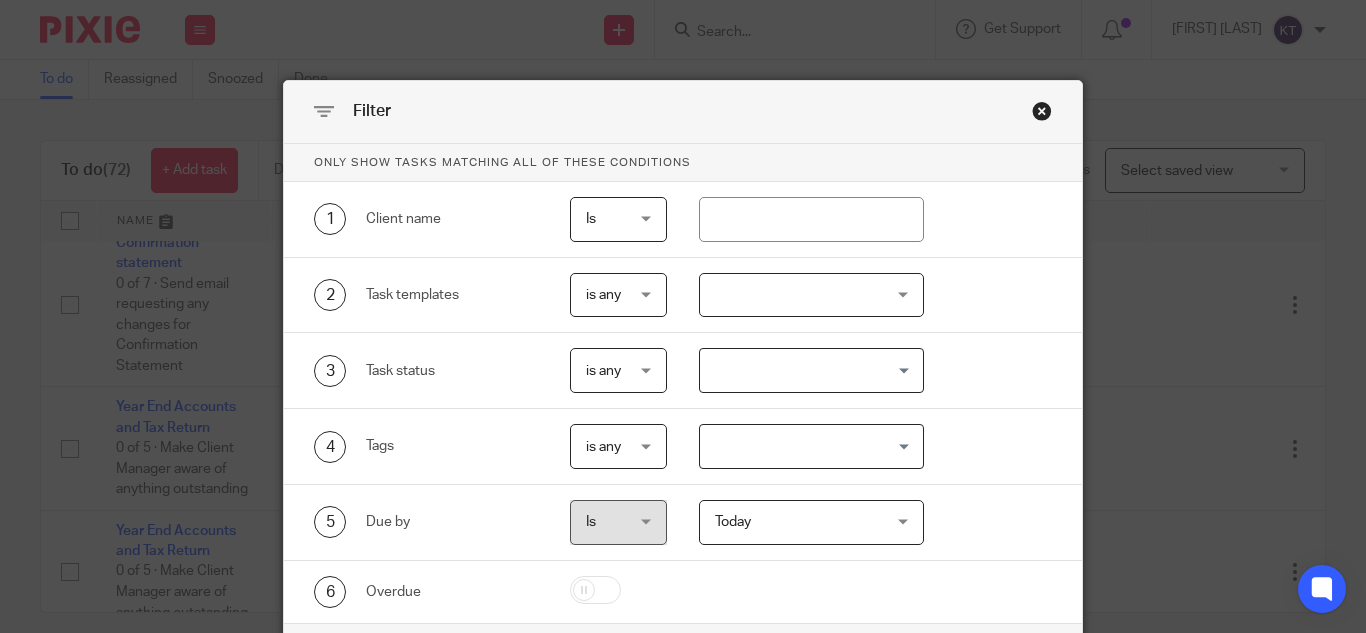 scroll, scrollTop: 100, scrollLeft: 0, axis: vertical 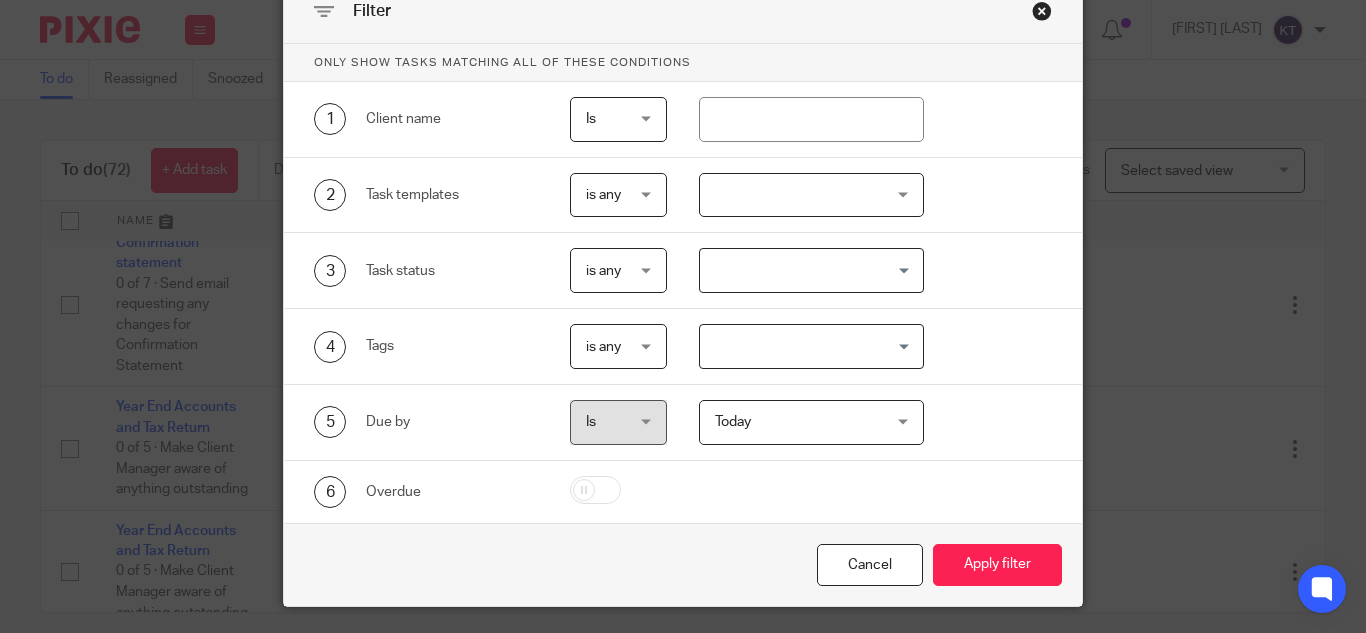 click at bounding box center (1042, 11) 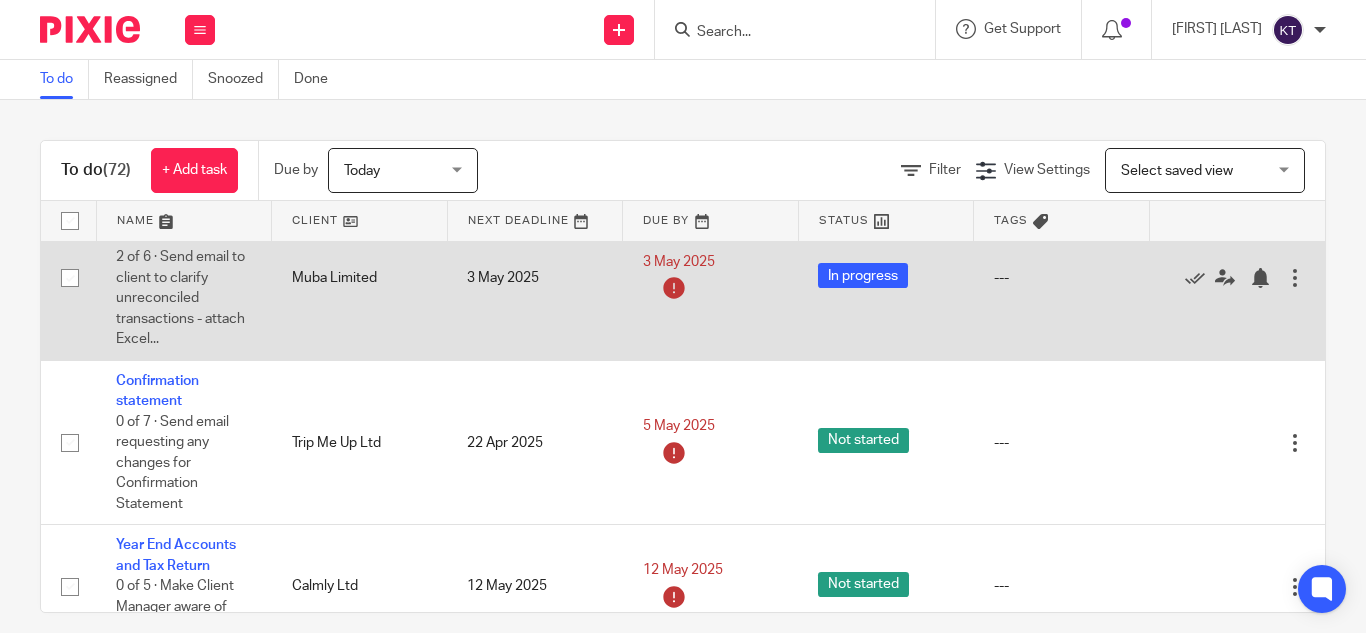 scroll, scrollTop: 600, scrollLeft: 0, axis: vertical 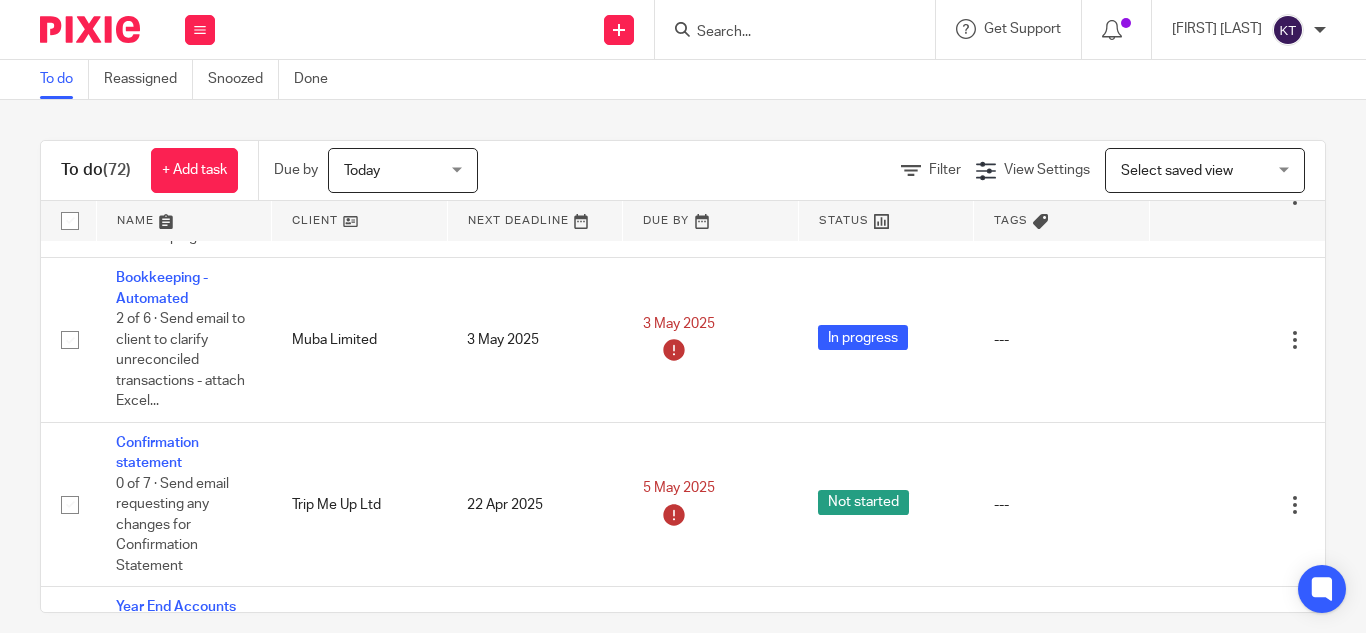 click at bounding box center [184, 221] 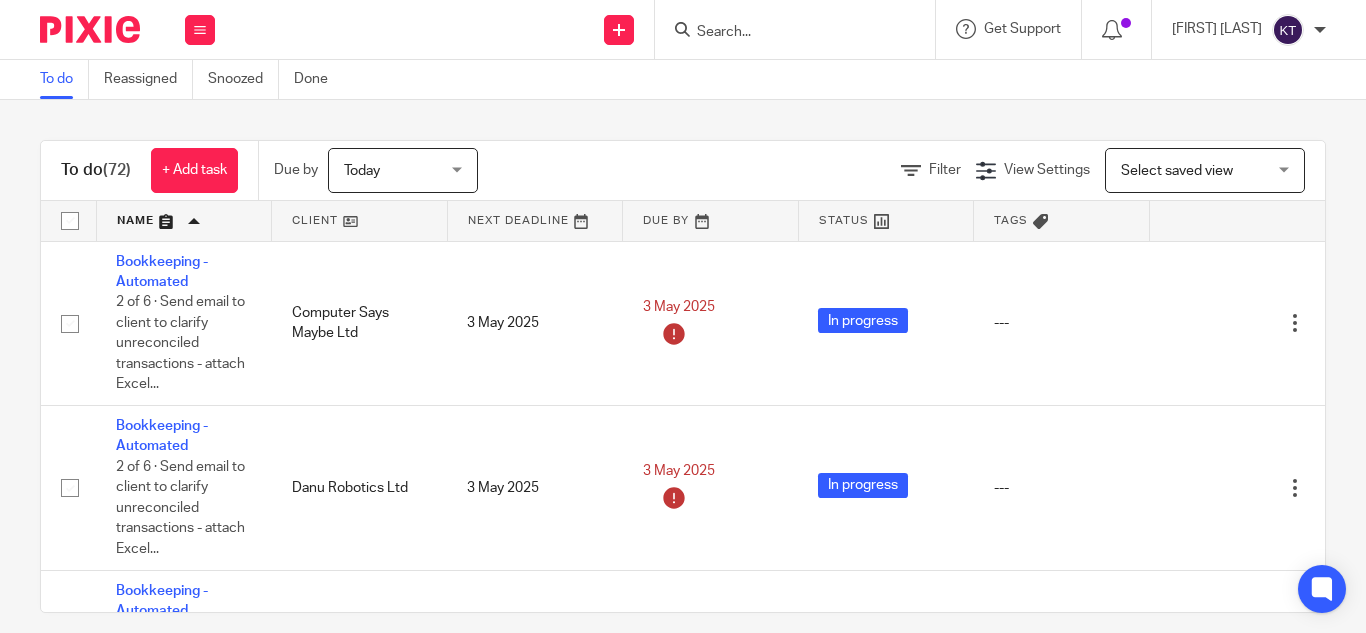 scroll, scrollTop: 0, scrollLeft: 0, axis: both 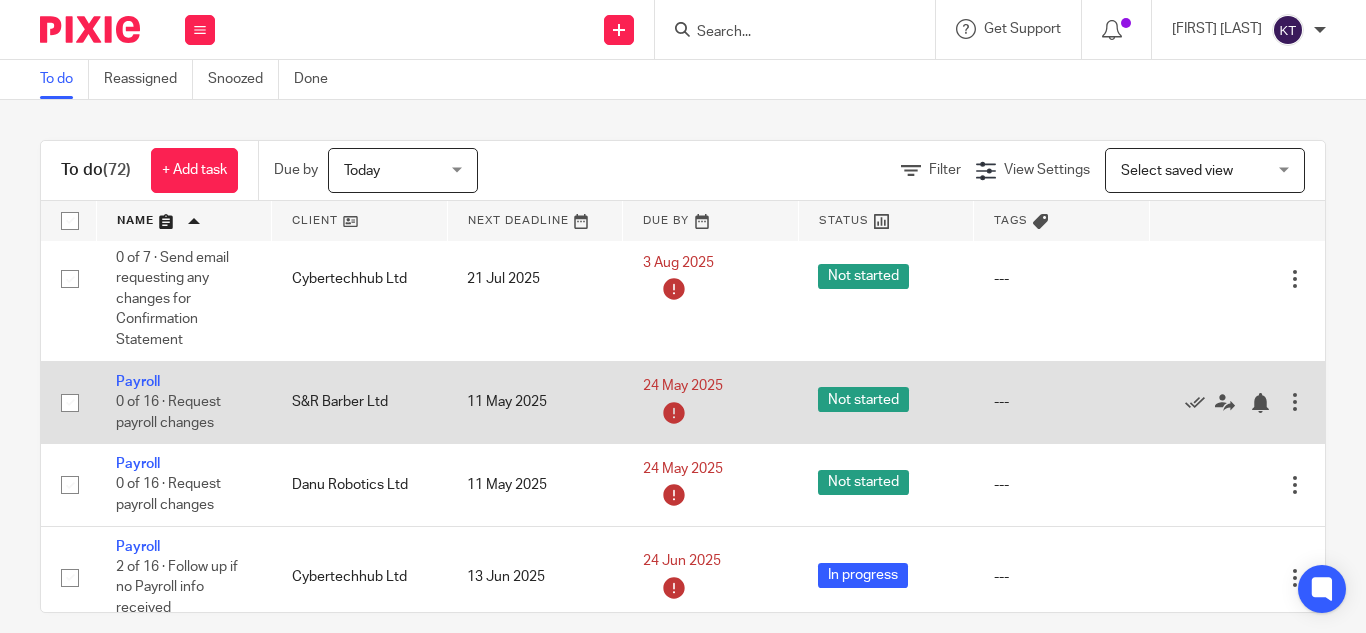 click on "11 May 2025" at bounding box center (535, 402) 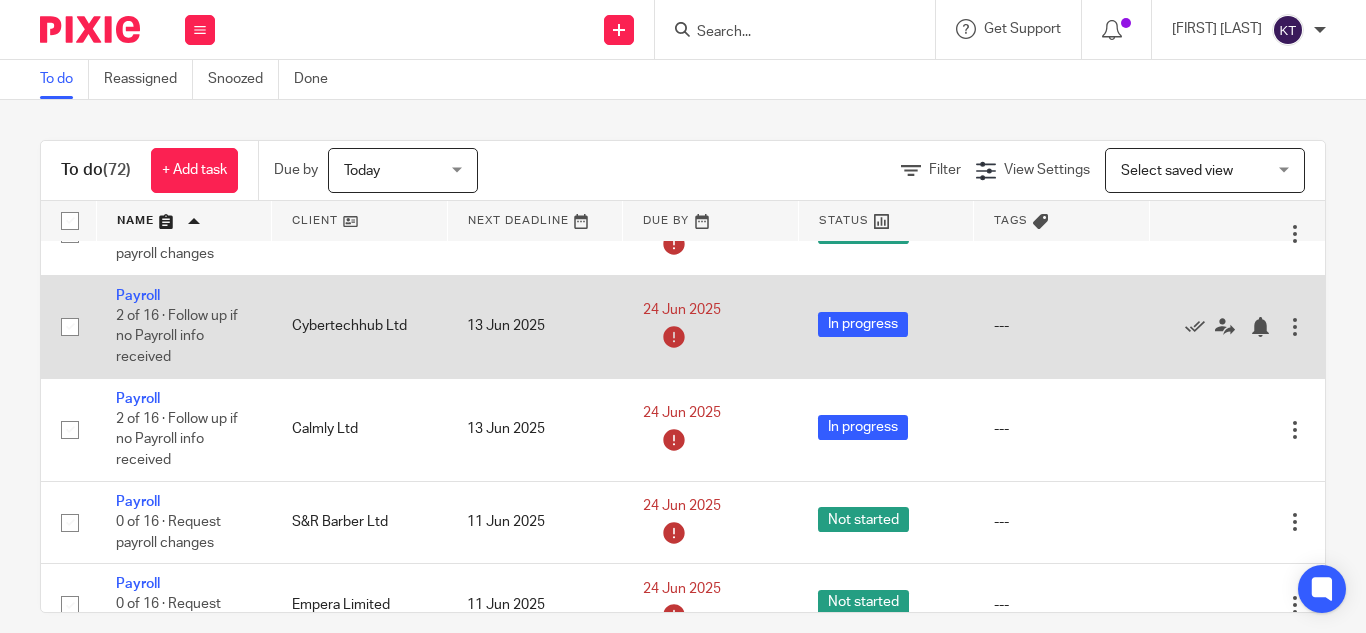 scroll, scrollTop: 8200, scrollLeft: 0, axis: vertical 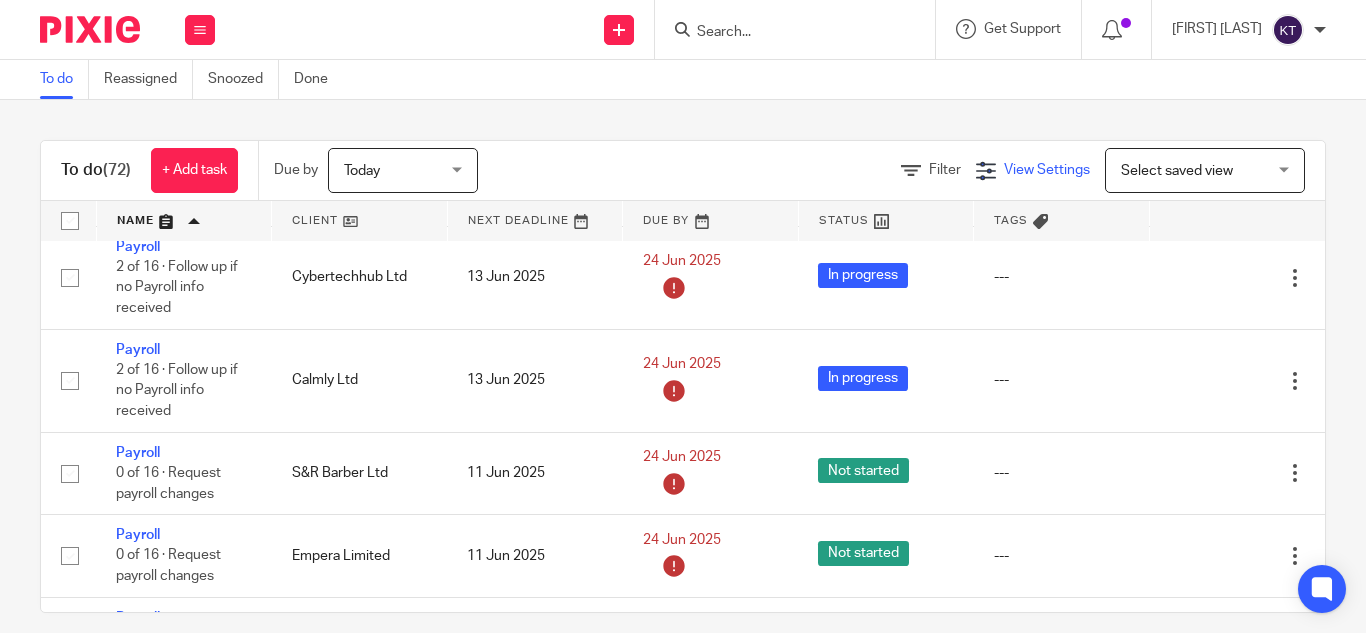 click on "View Settings" at bounding box center [1047, 170] 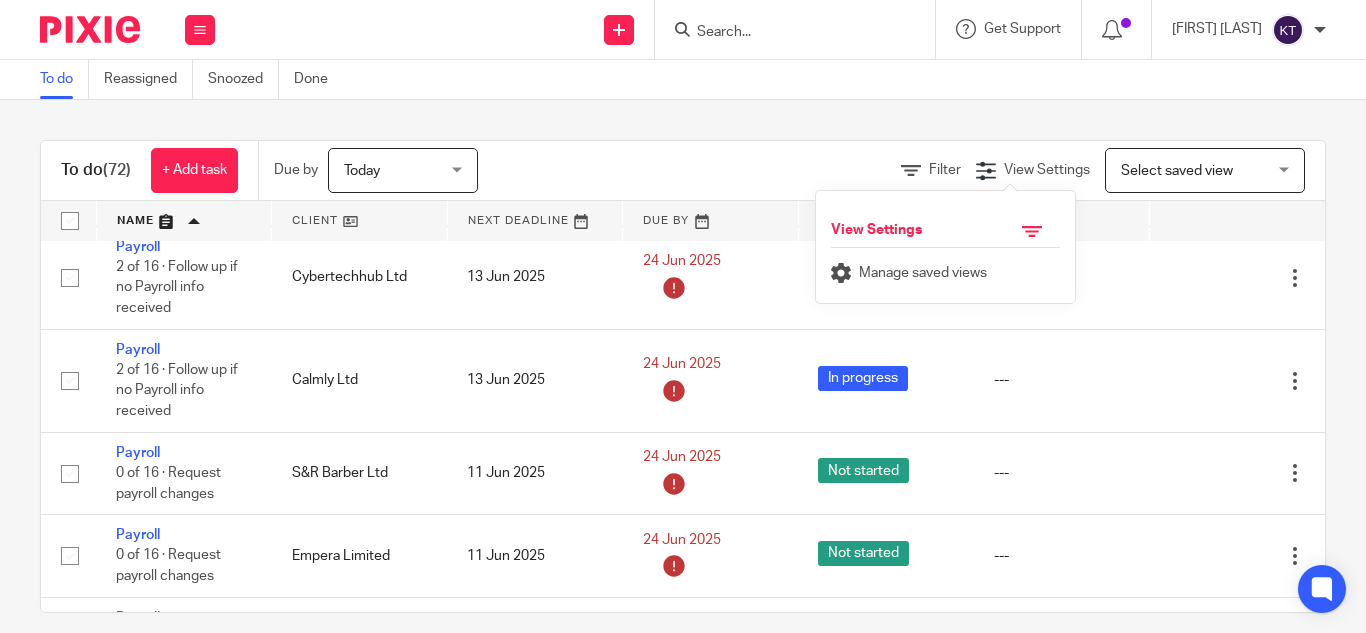 click at bounding box center [1032, 231] 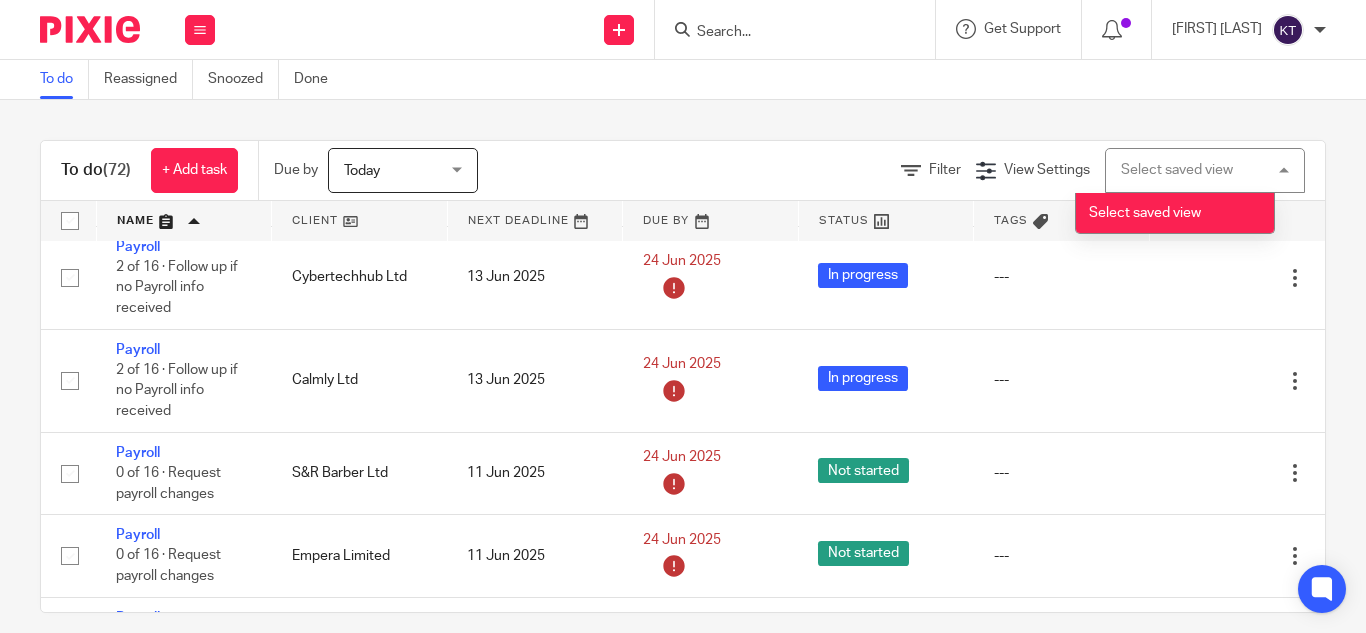 click on "Select saved view" at bounding box center [1175, 213] 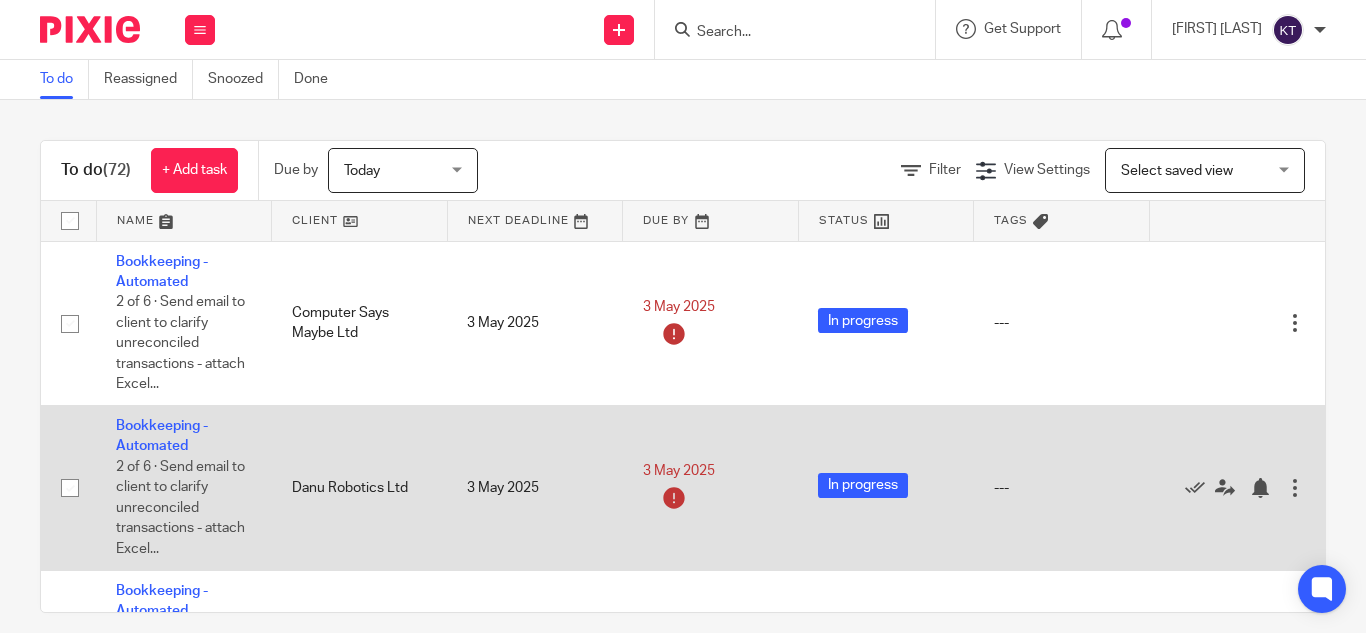 scroll, scrollTop: 0, scrollLeft: 0, axis: both 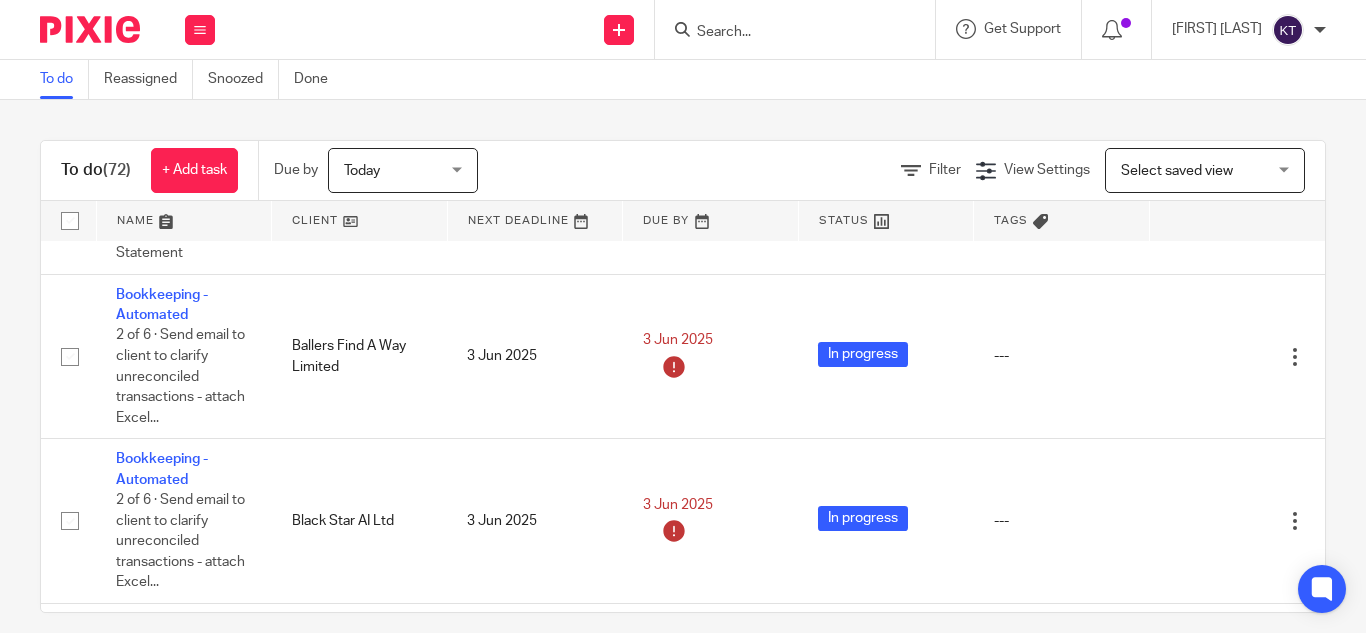 click on "Today
Today" at bounding box center [403, 170] 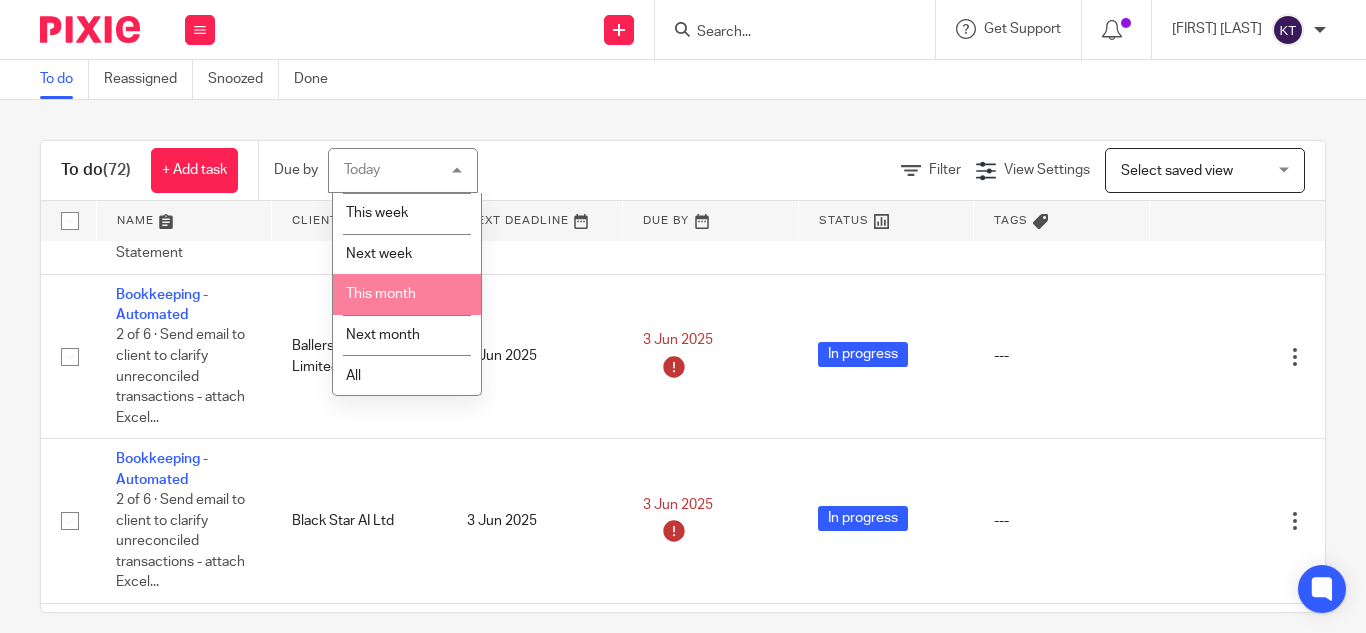 scroll, scrollTop: 0, scrollLeft: 0, axis: both 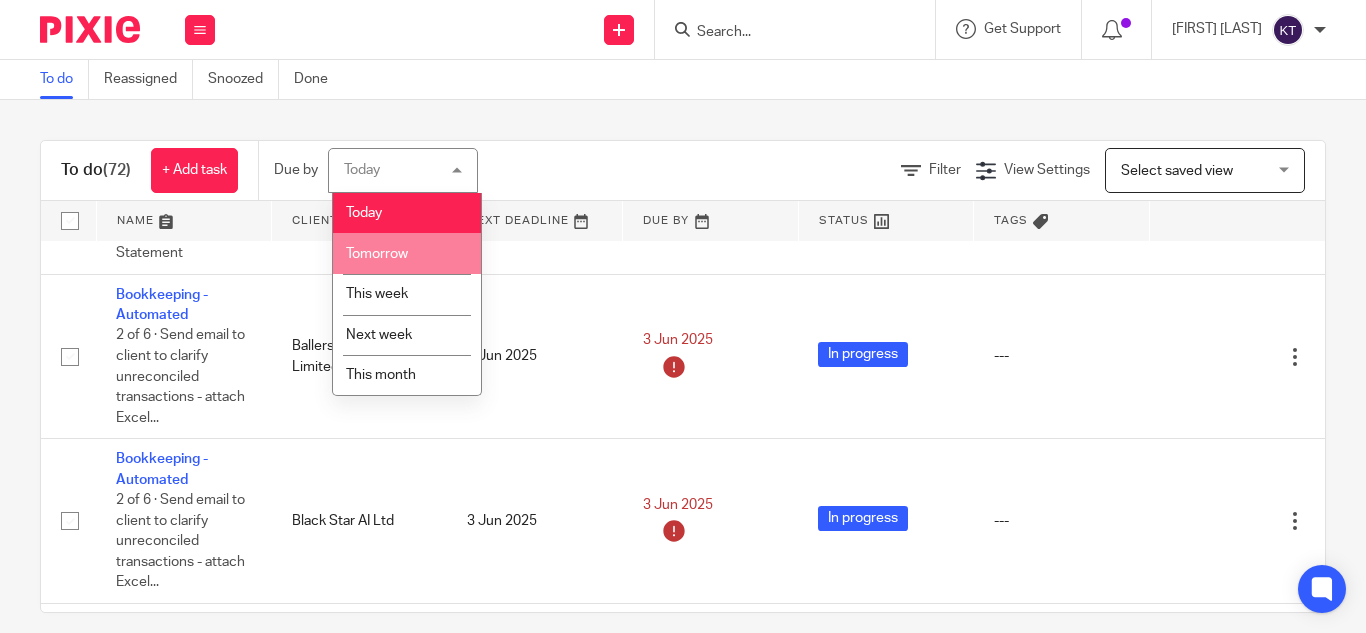 click on "Filter     View Settings   View Settings       Manage saved views
Select saved view
Select saved view
Select saved view" at bounding box center [919, 170] 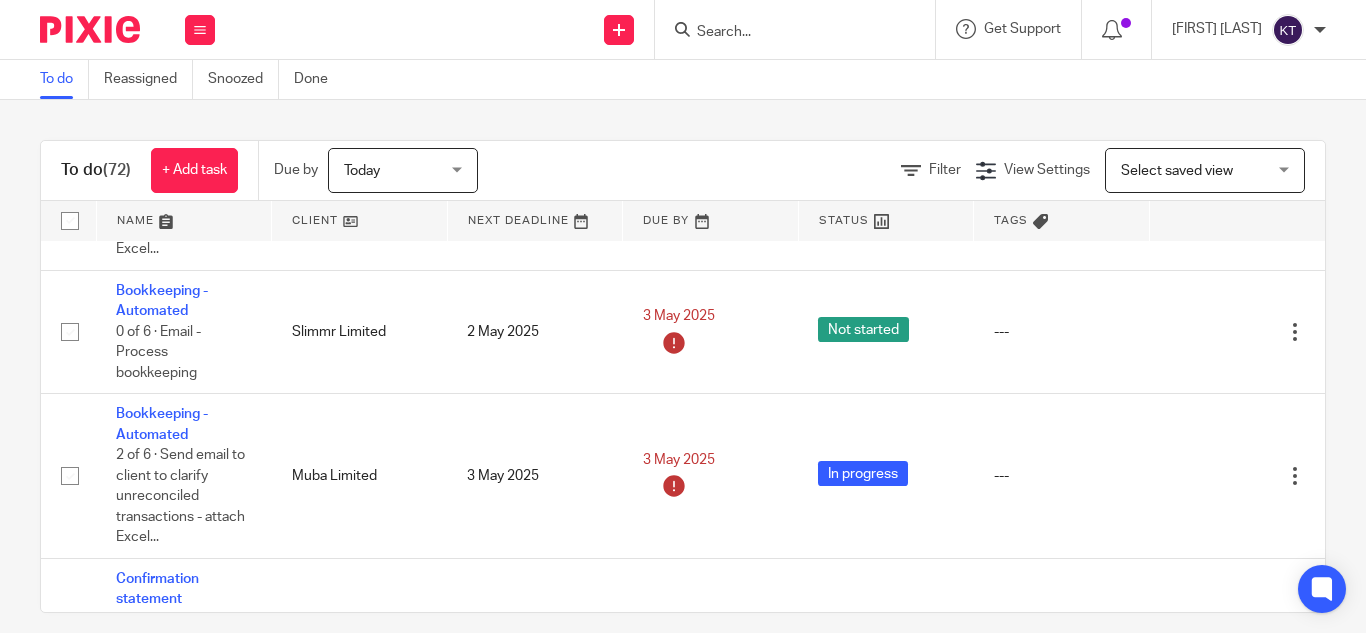 scroll, scrollTop: 500, scrollLeft: 0, axis: vertical 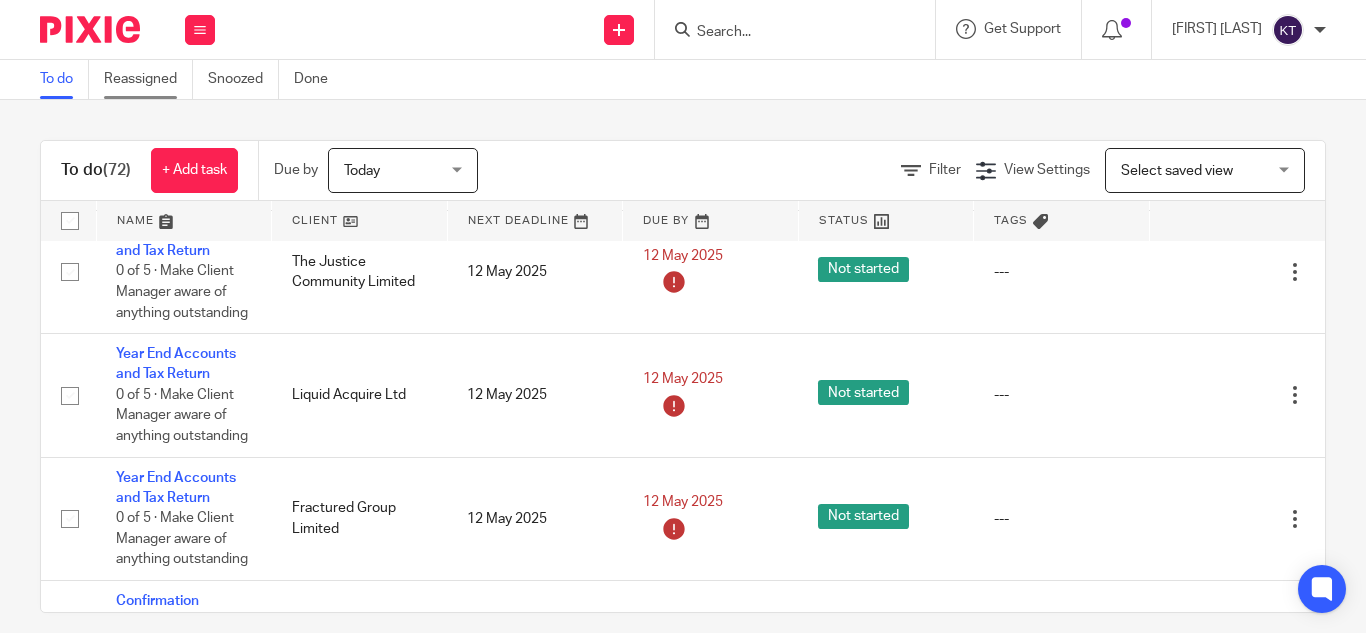click on "Reassigned" at bounding box center [148, 79] 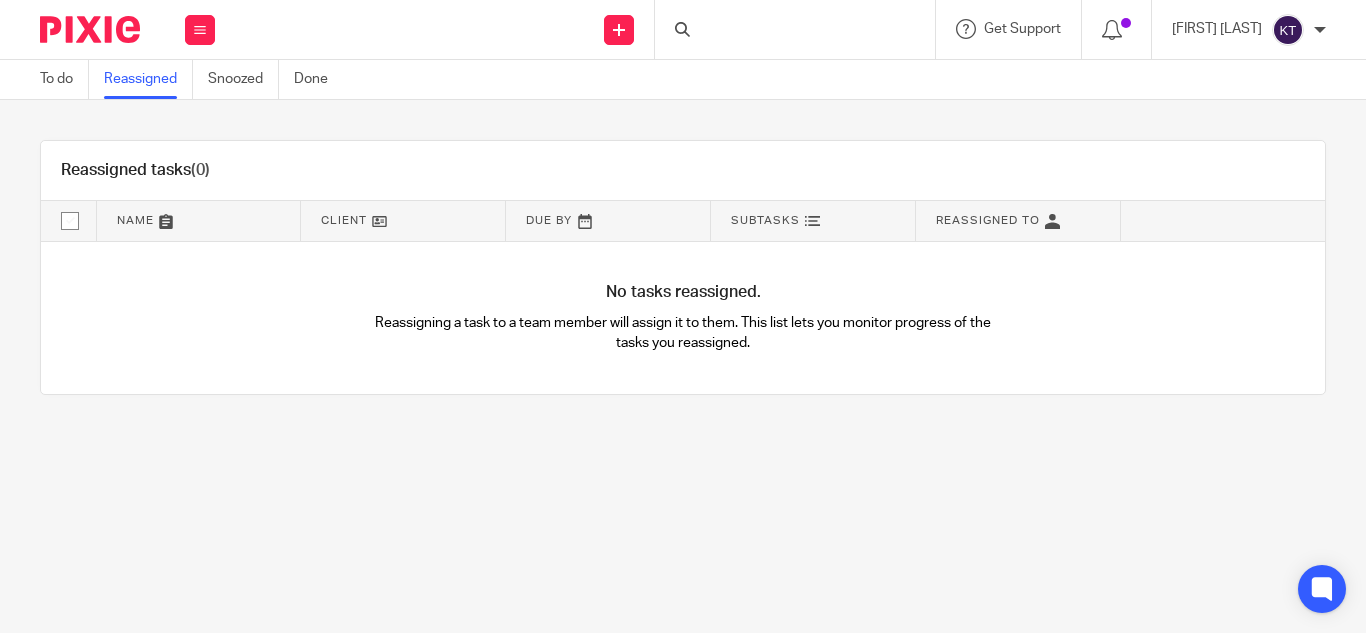 scroll, scrollTop: 0, scrollLeft: 0, axis: both 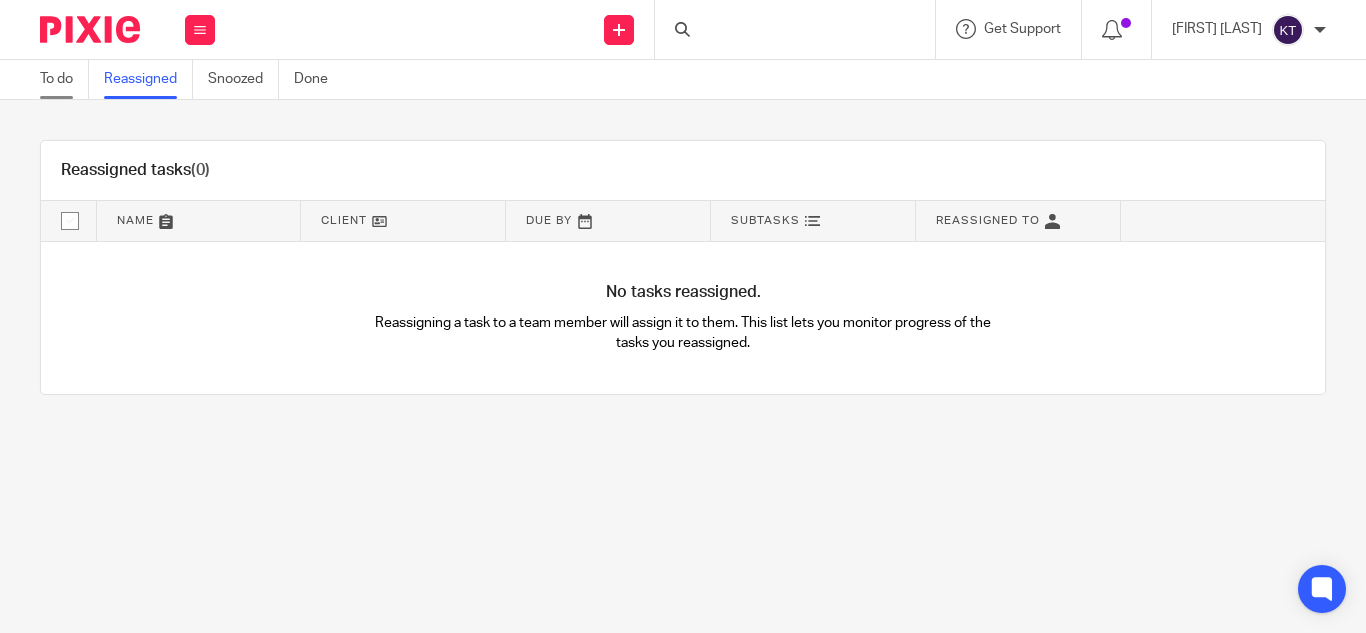 click on "To do" at bounding box center (64, 79) 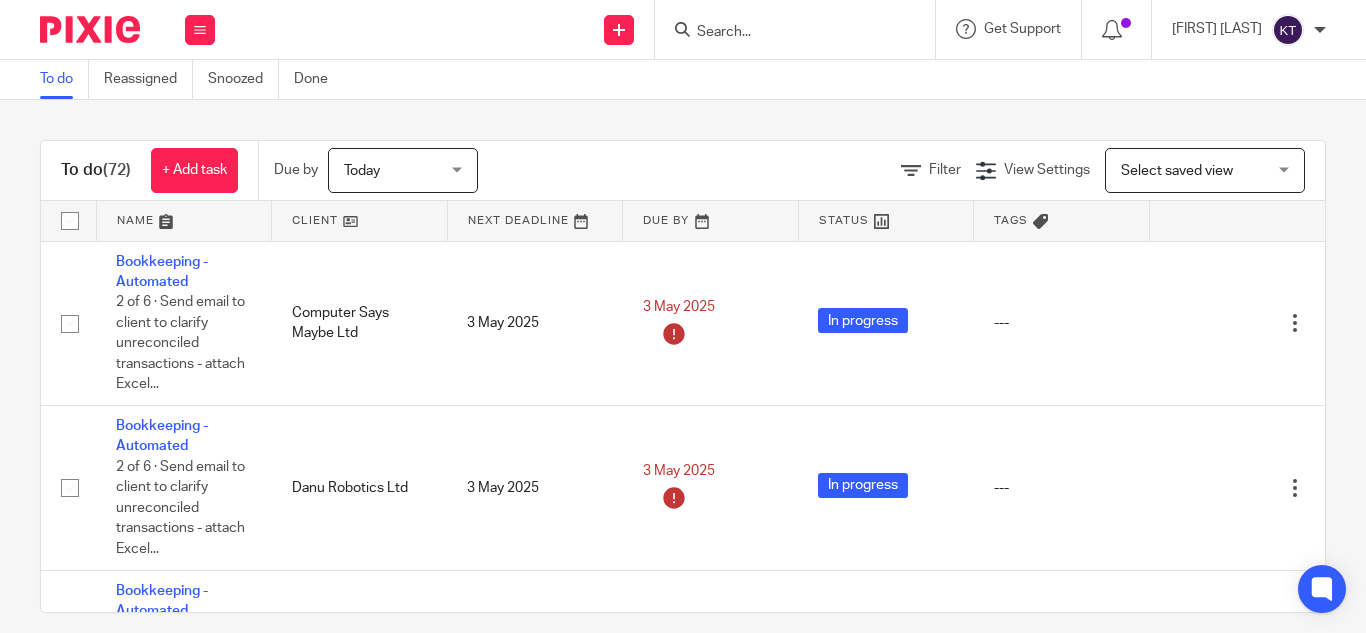 scroll, scrollTop: 0, scrollLeft: 0, axis: both 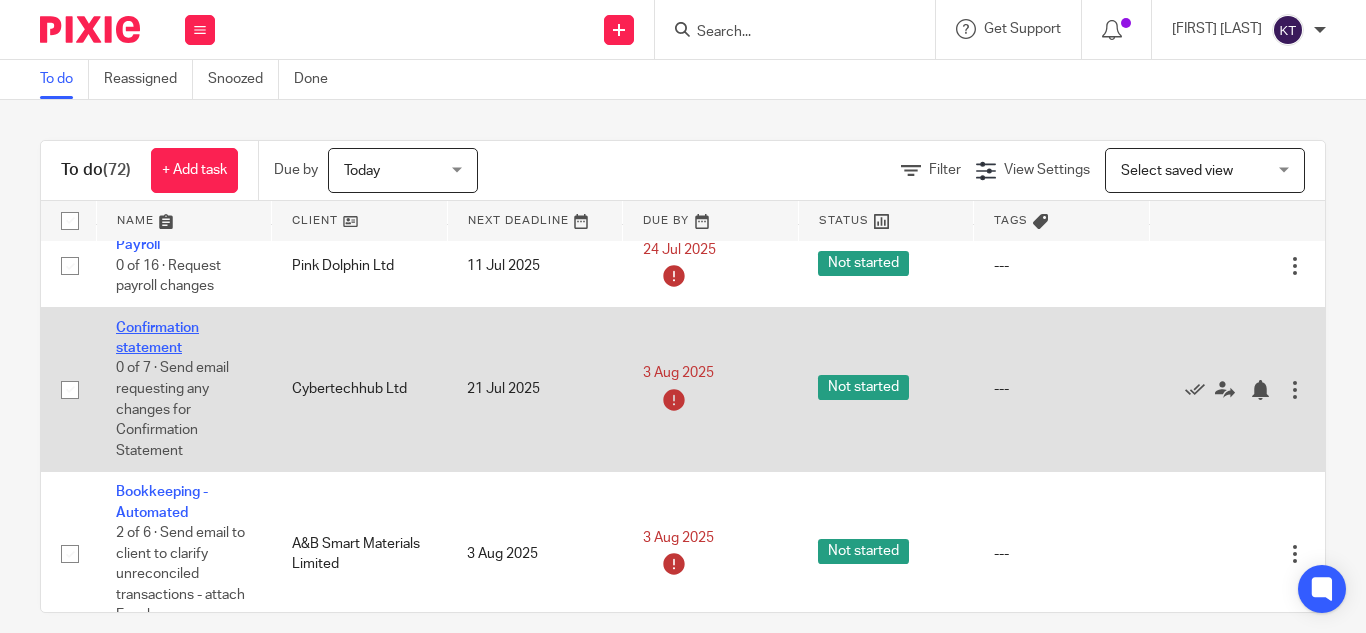 click on "Confirmation statement" at bounding box center (157, 338) 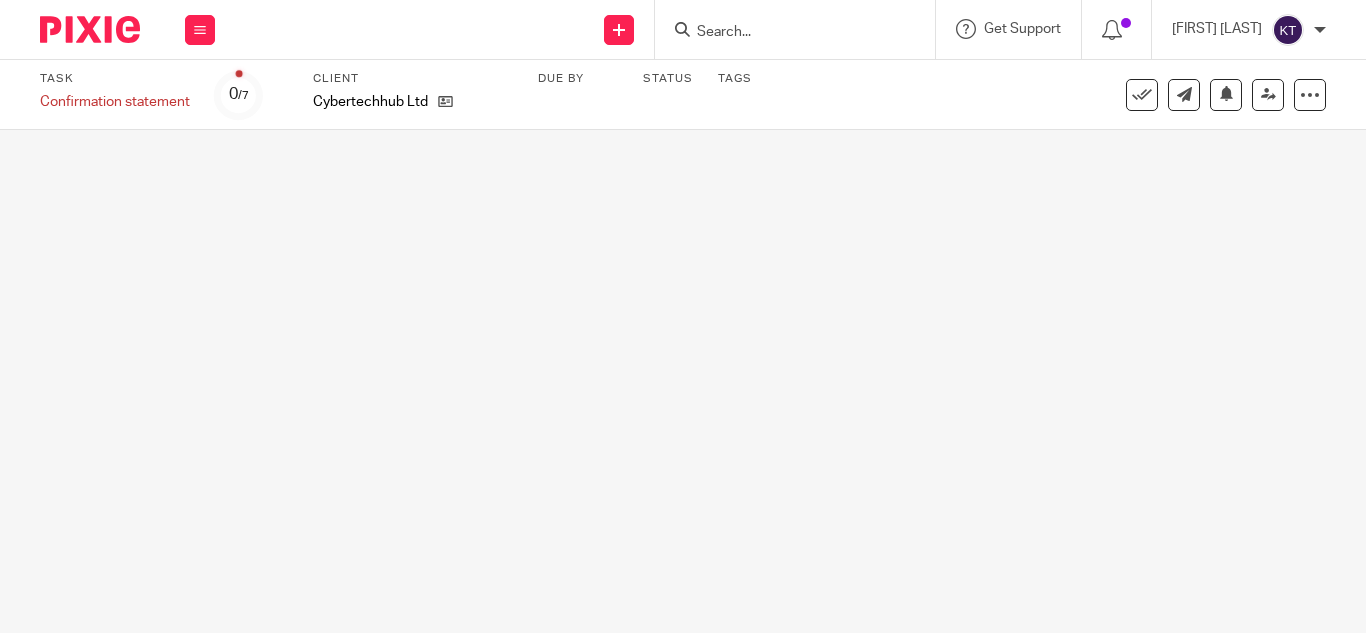 scroll, scrollTop: 0, scrollLeft: 0, axis: both 